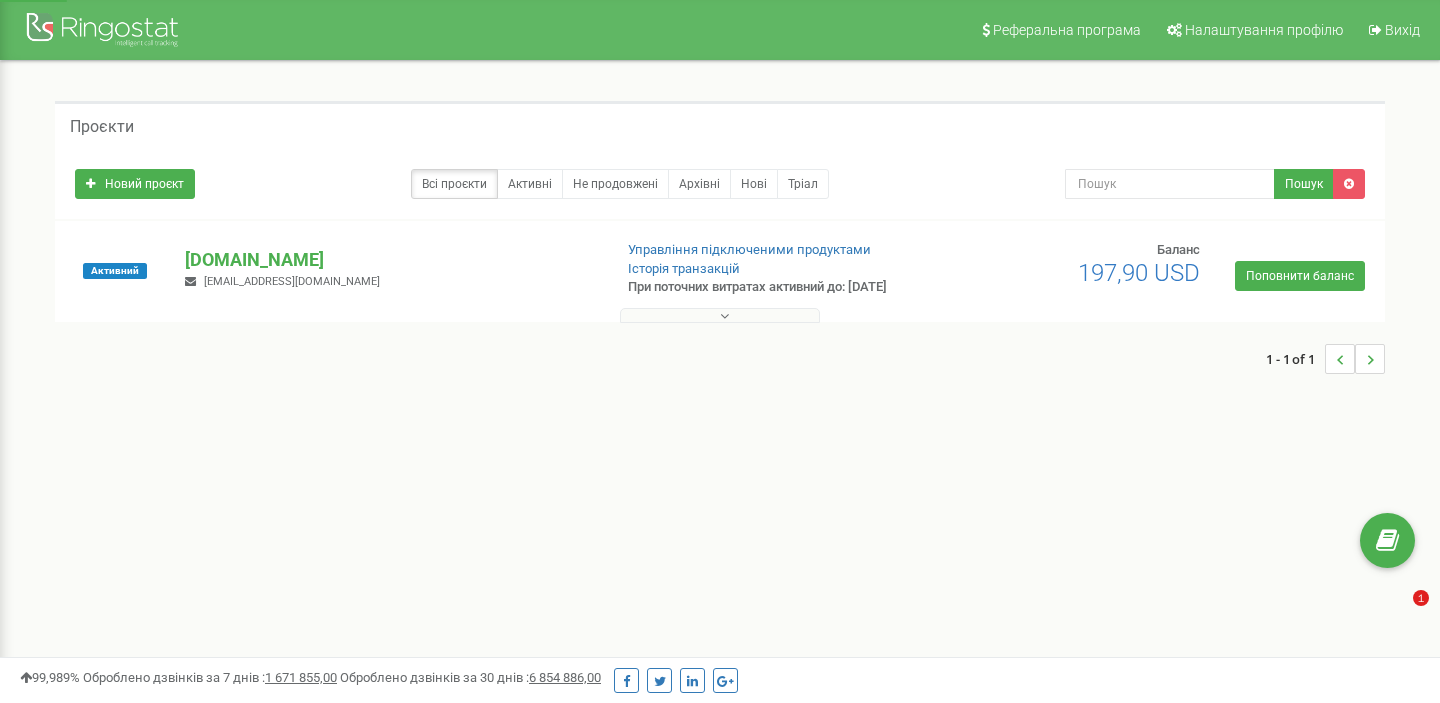 scroll, scrollTop: 0, scrollLeft: 0, axis: both 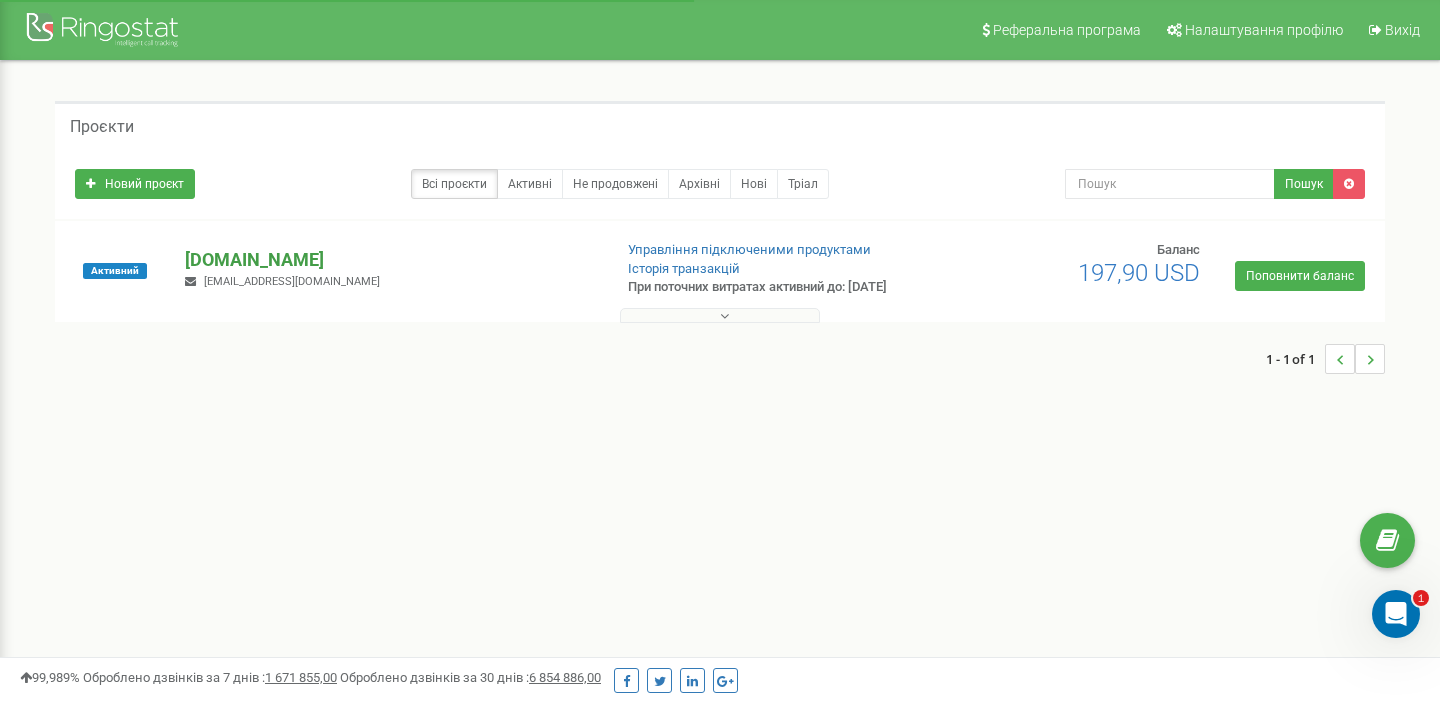 click on "[DOMAIN_NAME]" at bounding box center [390, 260] 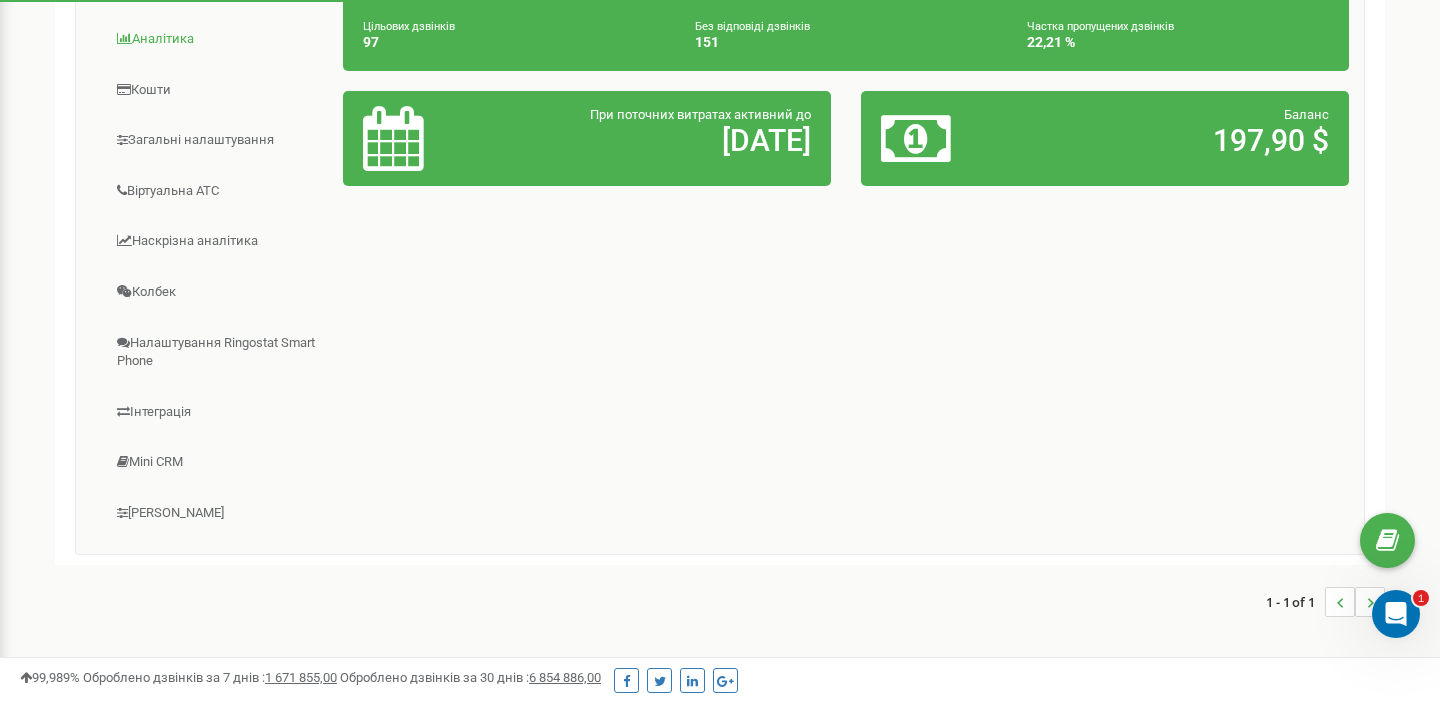 scroll, scrollTop: 439, scrollLeft: 0, axis: vertical 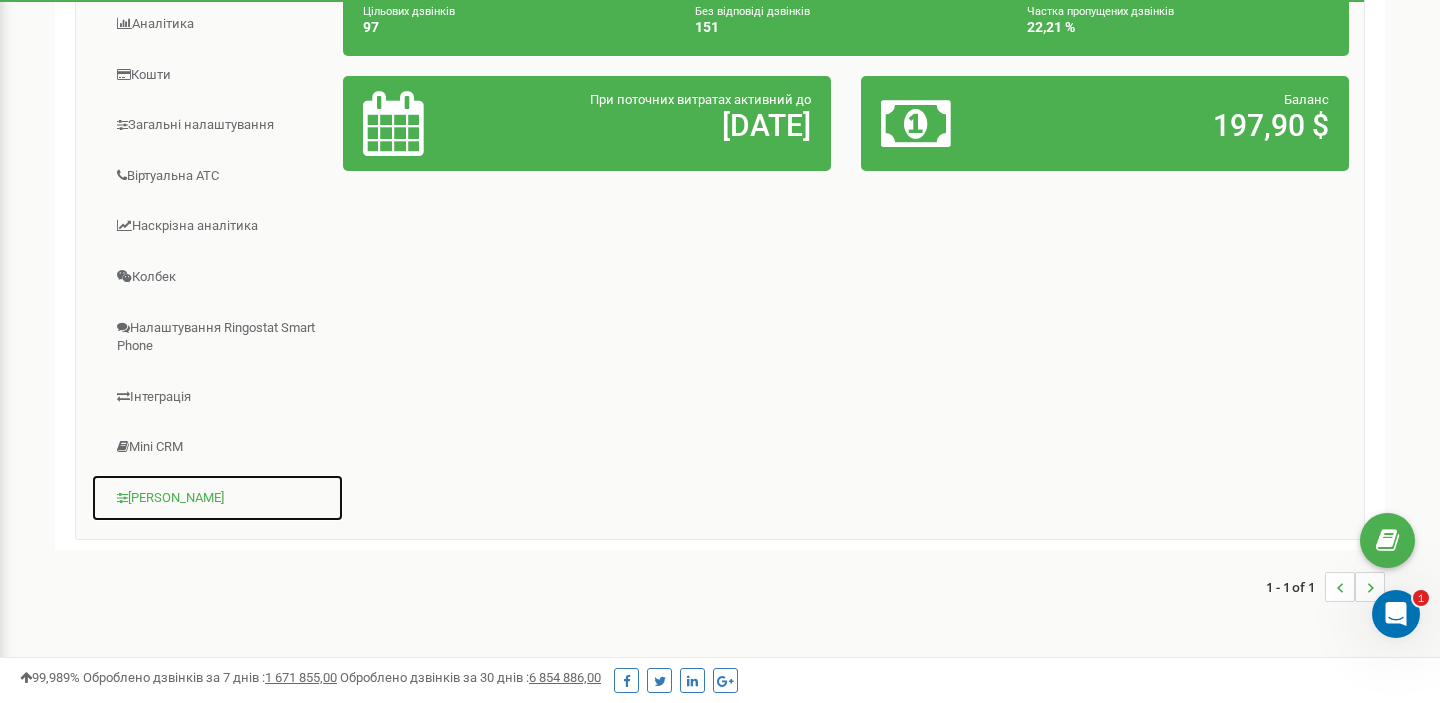click on "Коллтрекінг" at bounding box center [217, 498] 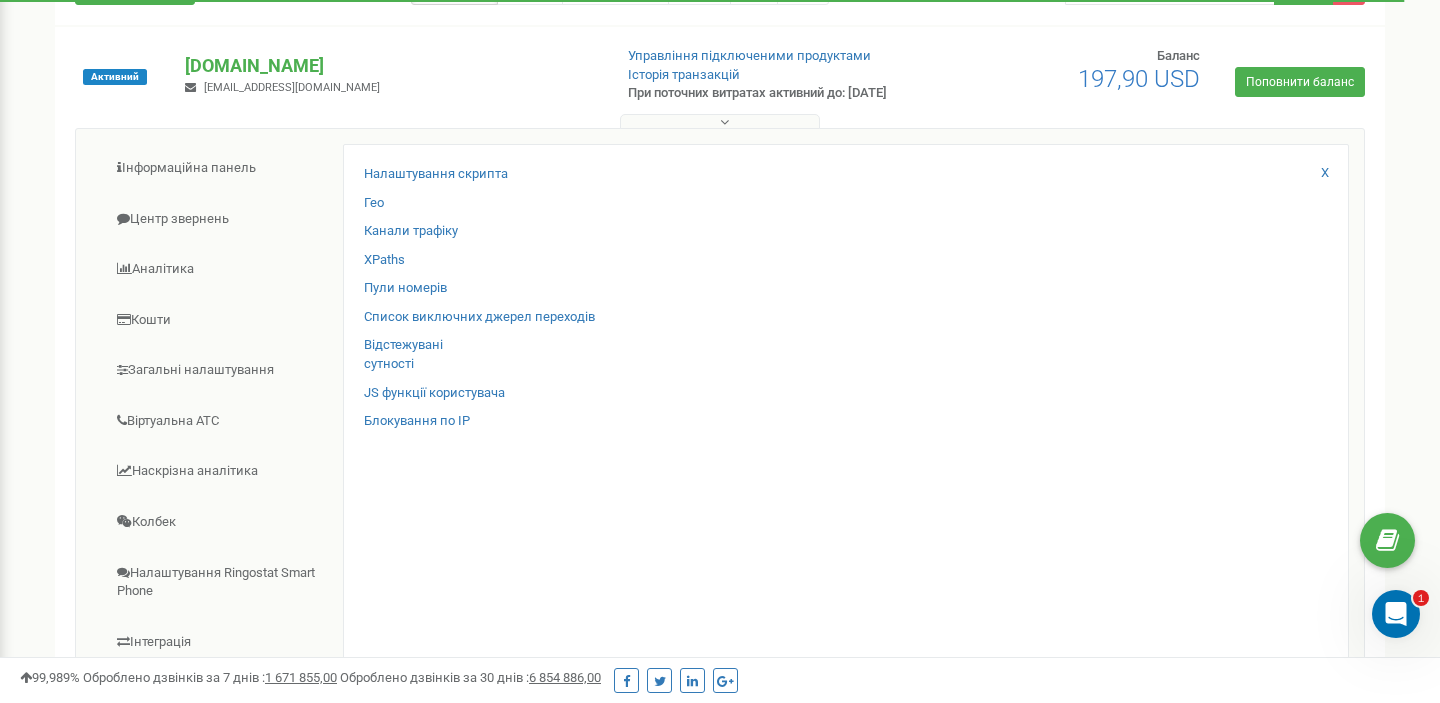 scroll, scrollTop: 192, scrollLeft: 0, axis: vertical 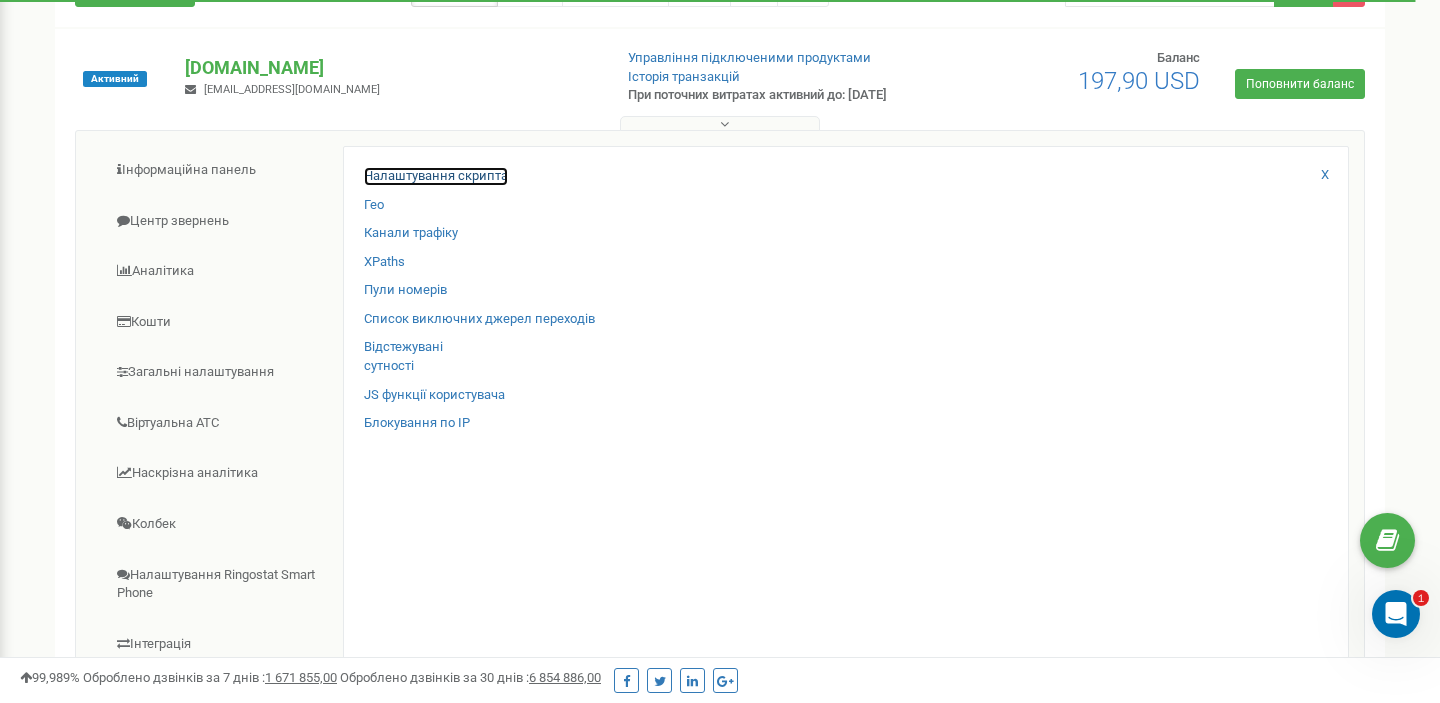 click on "Налаштування скрипта" at bounding box center (436, 176) 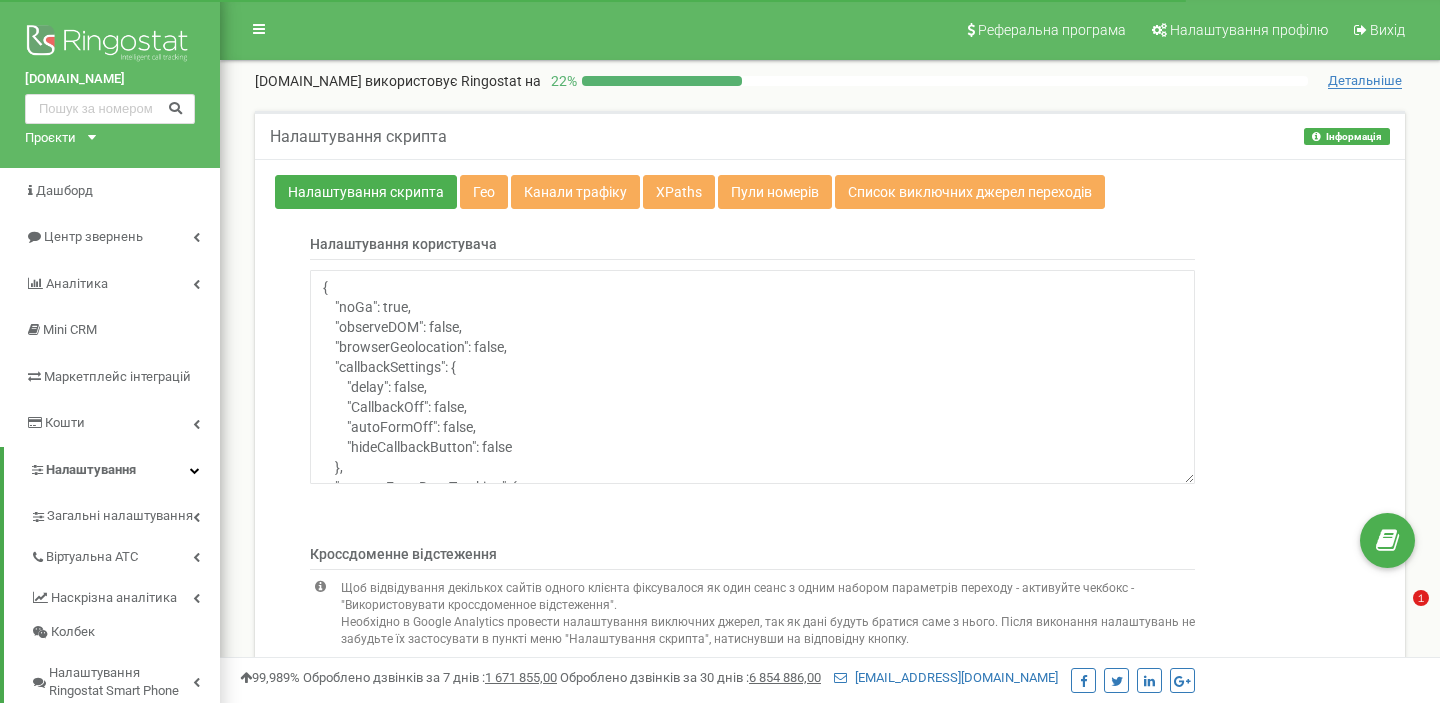 scroll, scrollTop: 438, scrollLeft: 0, axis: vertical 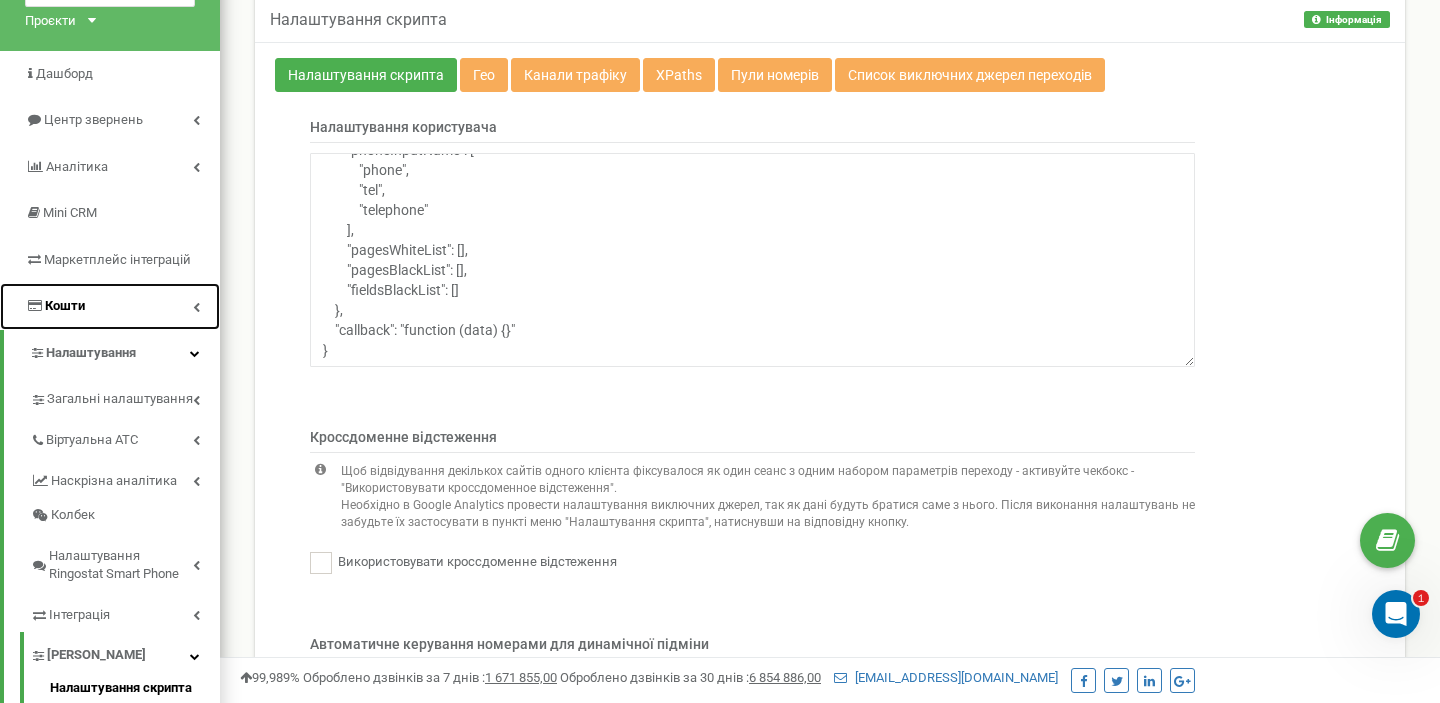 click on "Кошти" at bounding box center (65, 305) 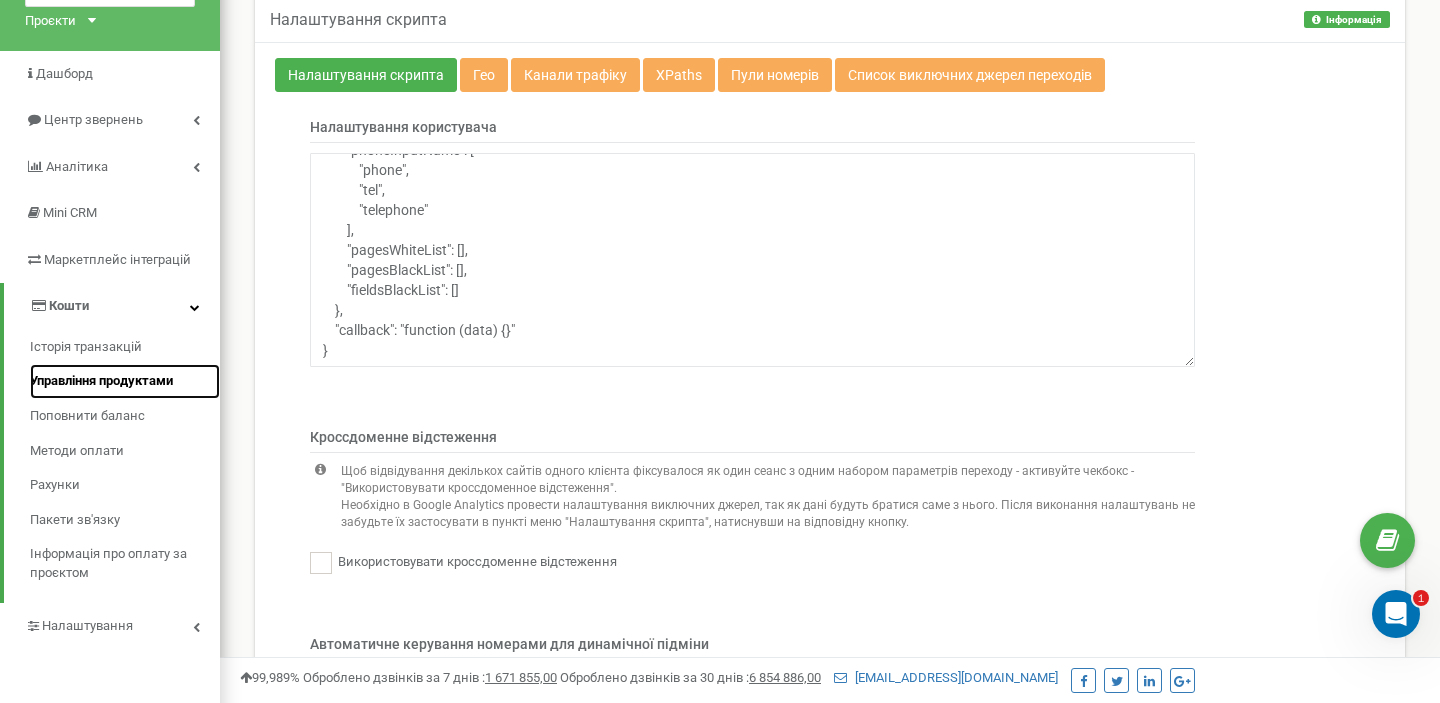 click on "Управління продуктами" at bounding box center (101, 381) 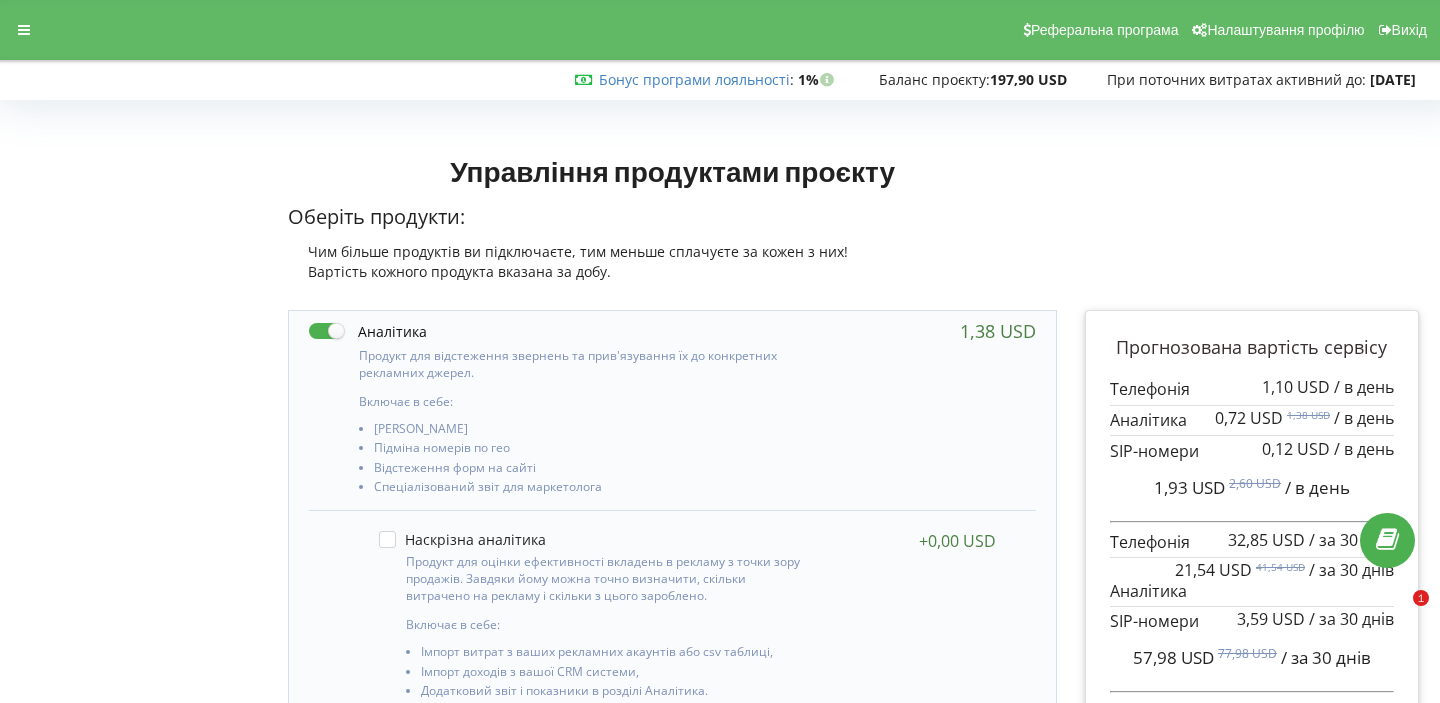scroll, scrollTop: 0, scrollLeft: 0, axis: both 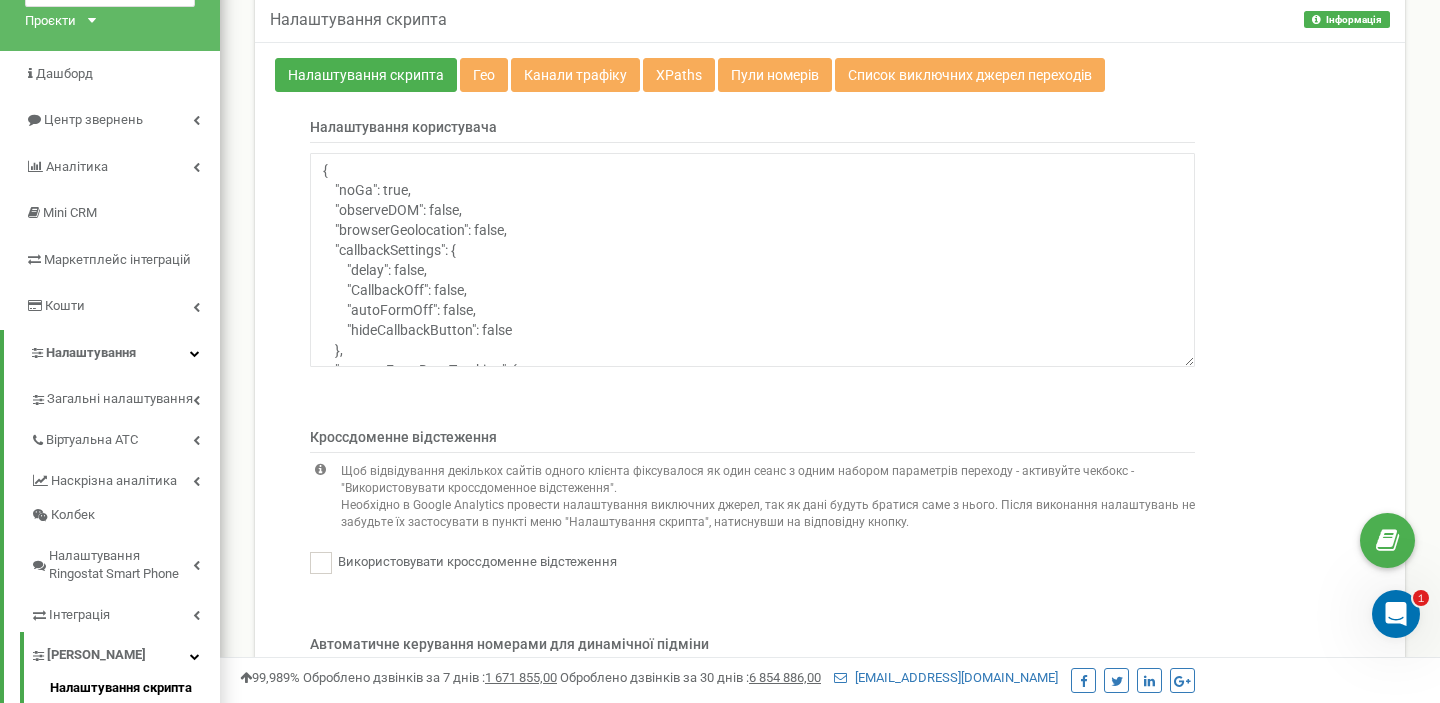 click 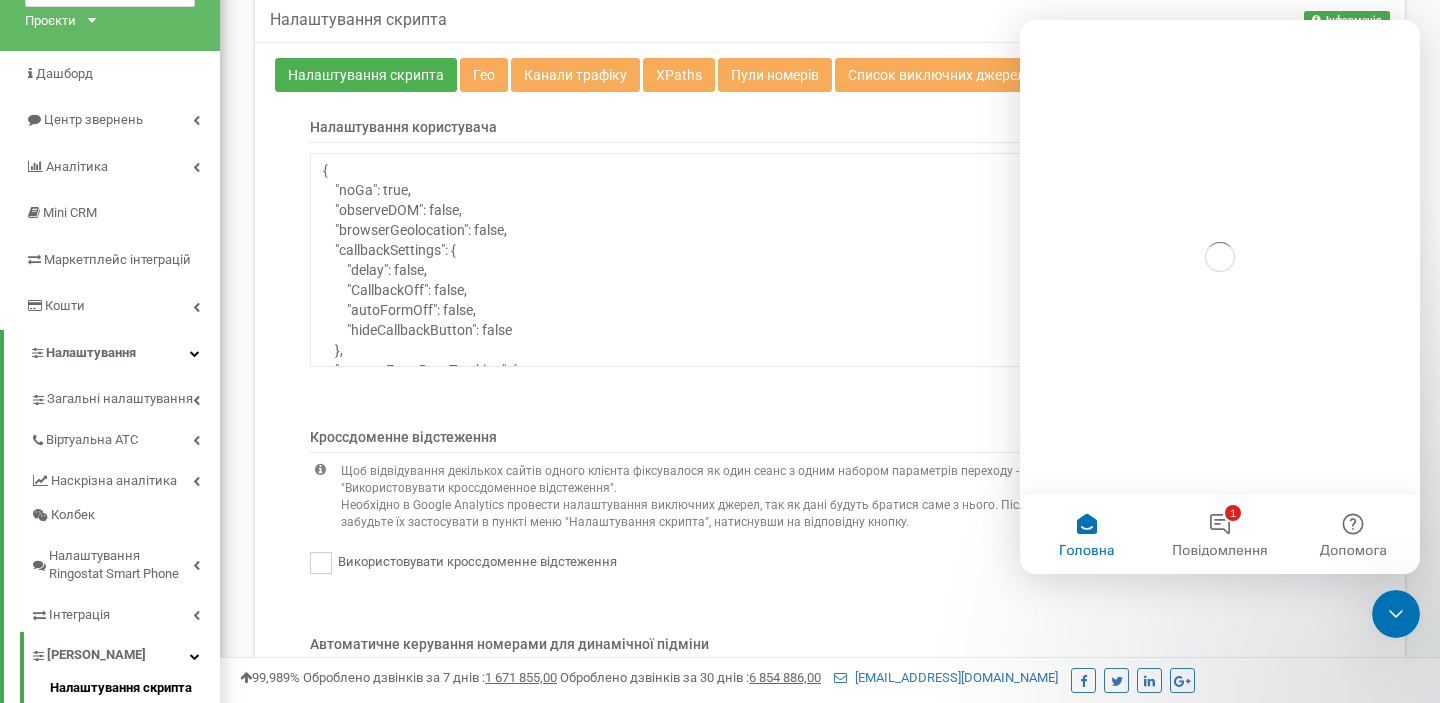scroll, scrollTop: 0, scrollLeft: 0, axis: both 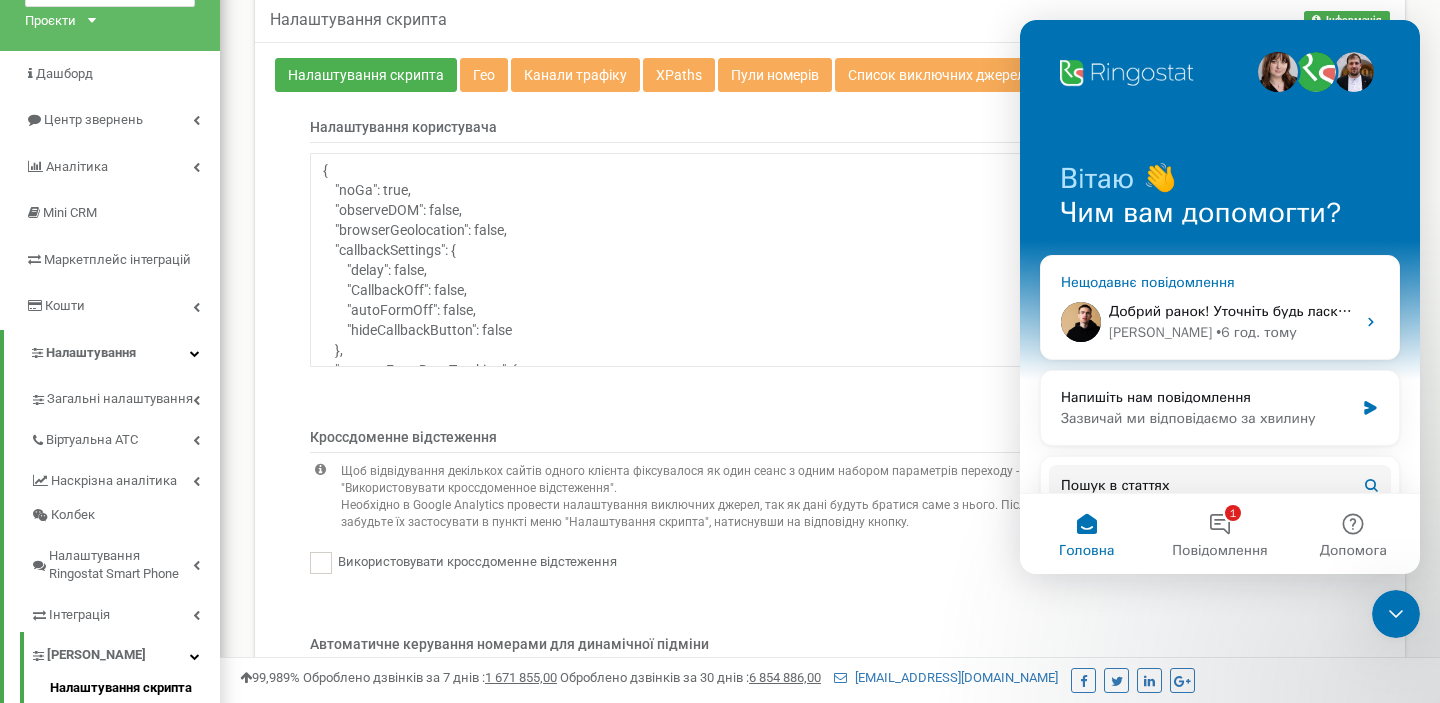 click on "Добрий ранок! Уточніть будь ласка, чи були узгоджені якісь рішення щодо підключення аналітики? Vladyslav •  6 год. тому" at bounding box center (1220, 322) 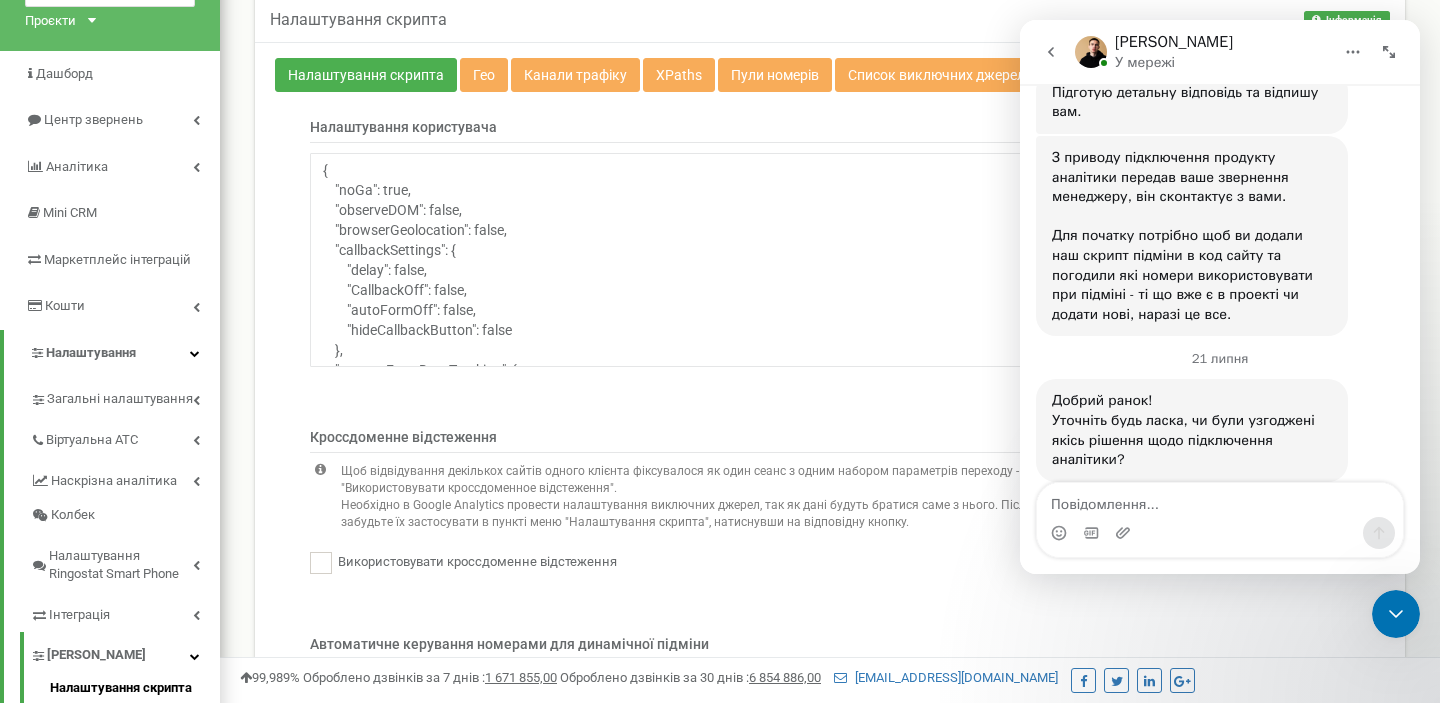 scroll, scrollTop: 6835, scrollLeft: 0, axis: vertical 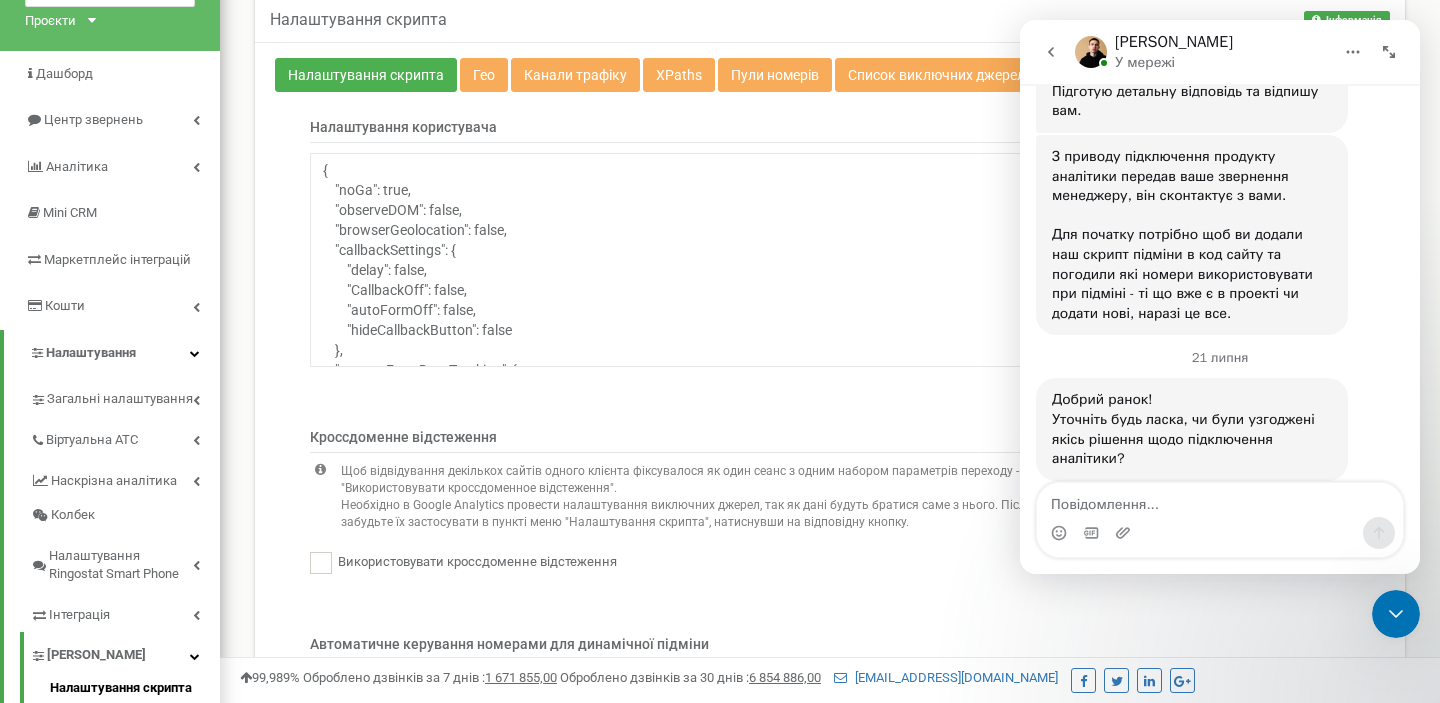 click at bounding box center [1220, 500] 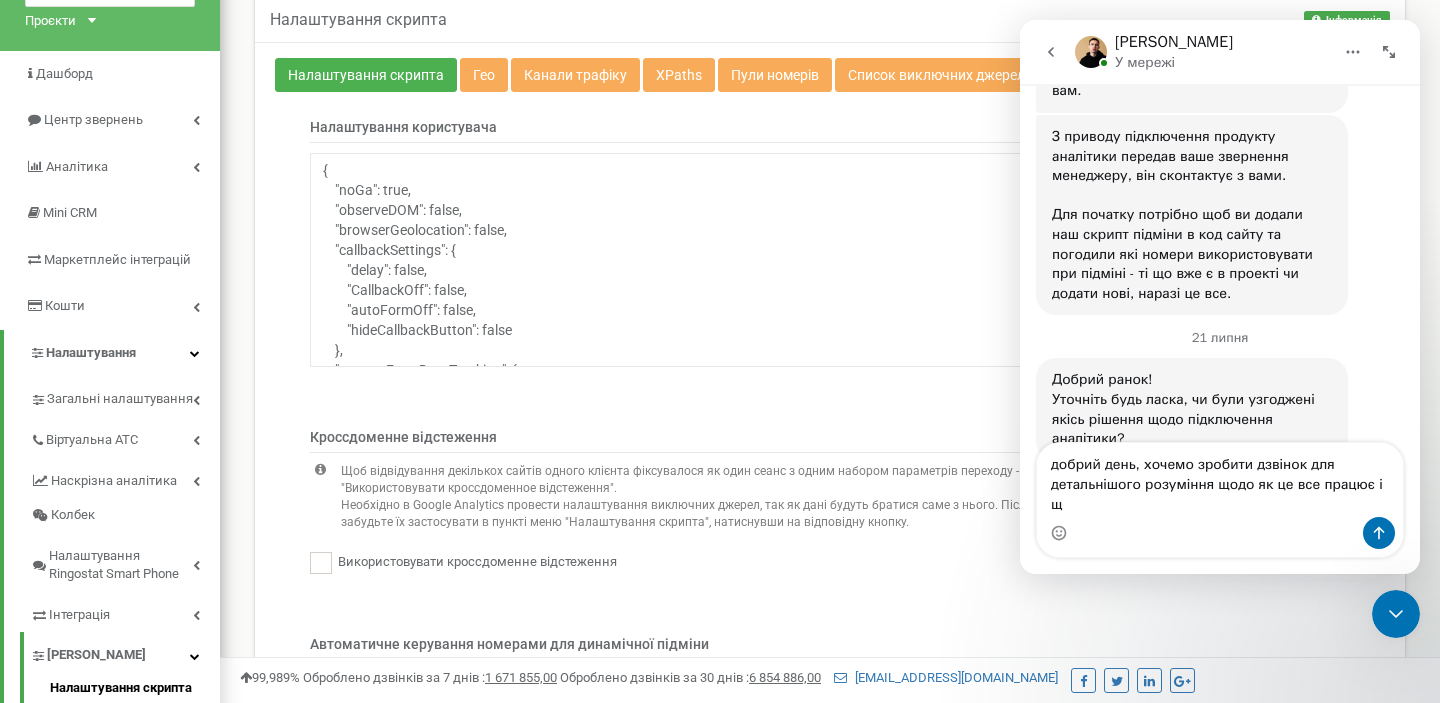 scroll, scrollTop: 6875, scrollLeft: 0, axis: vertical 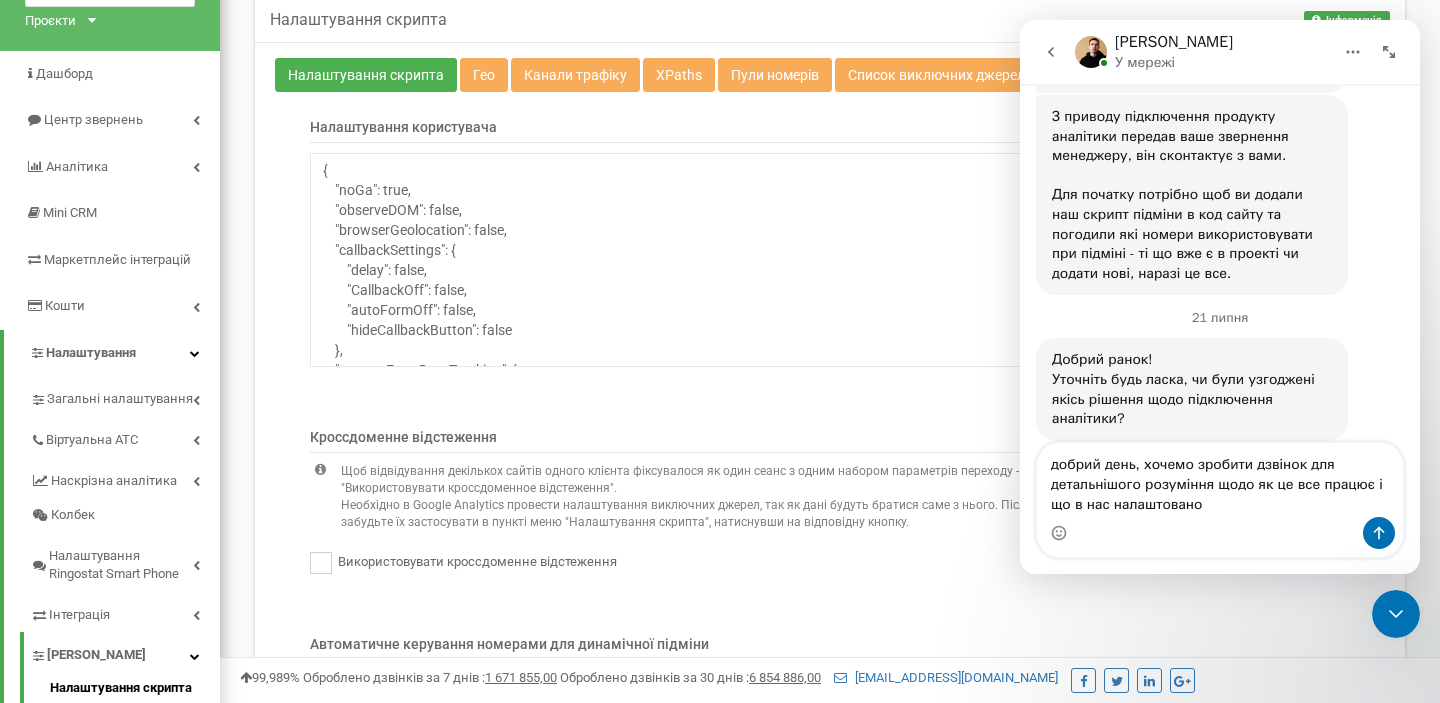 type on "добрий день, хочемо зробити дзвінок для детальнішого розуміння щодо як це все працює і що в нас налаштовано" 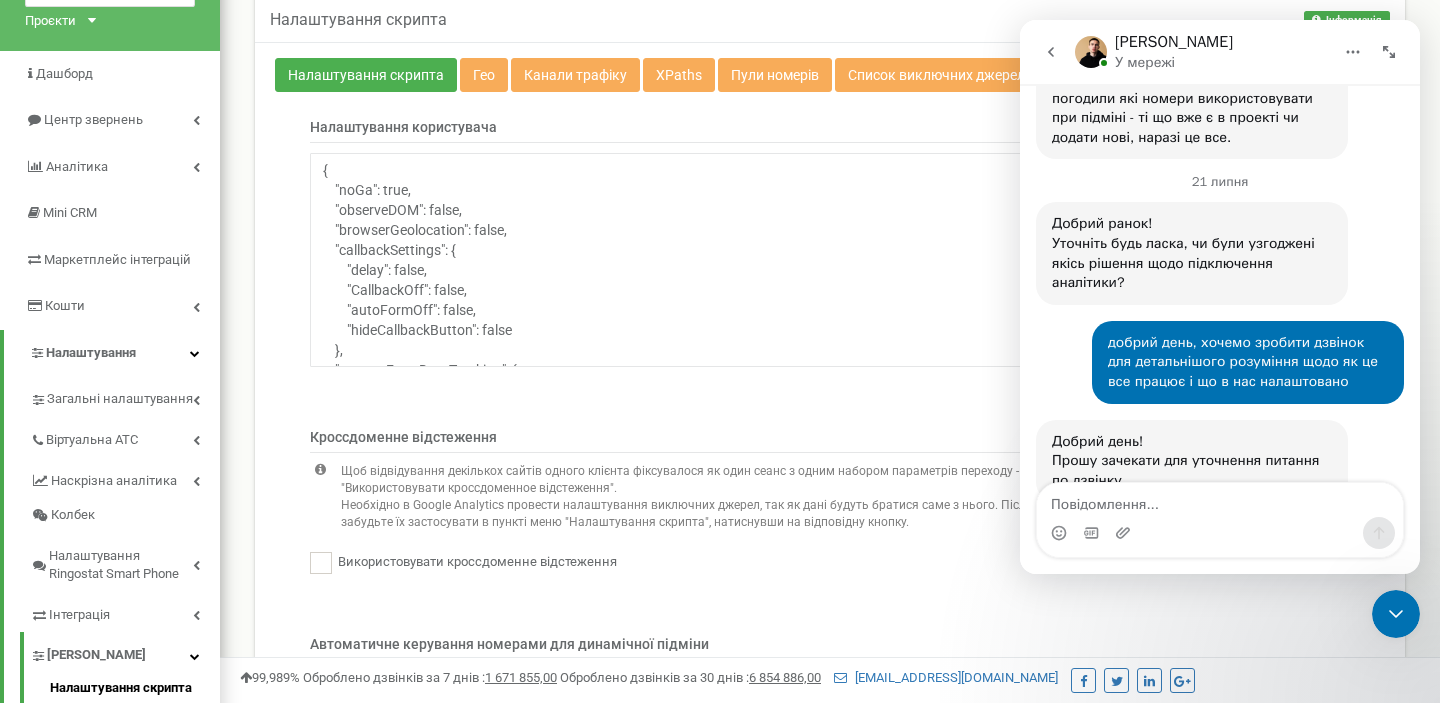 scroll, scrollTop: 7033, scrollLeft: 0, axis: vertical 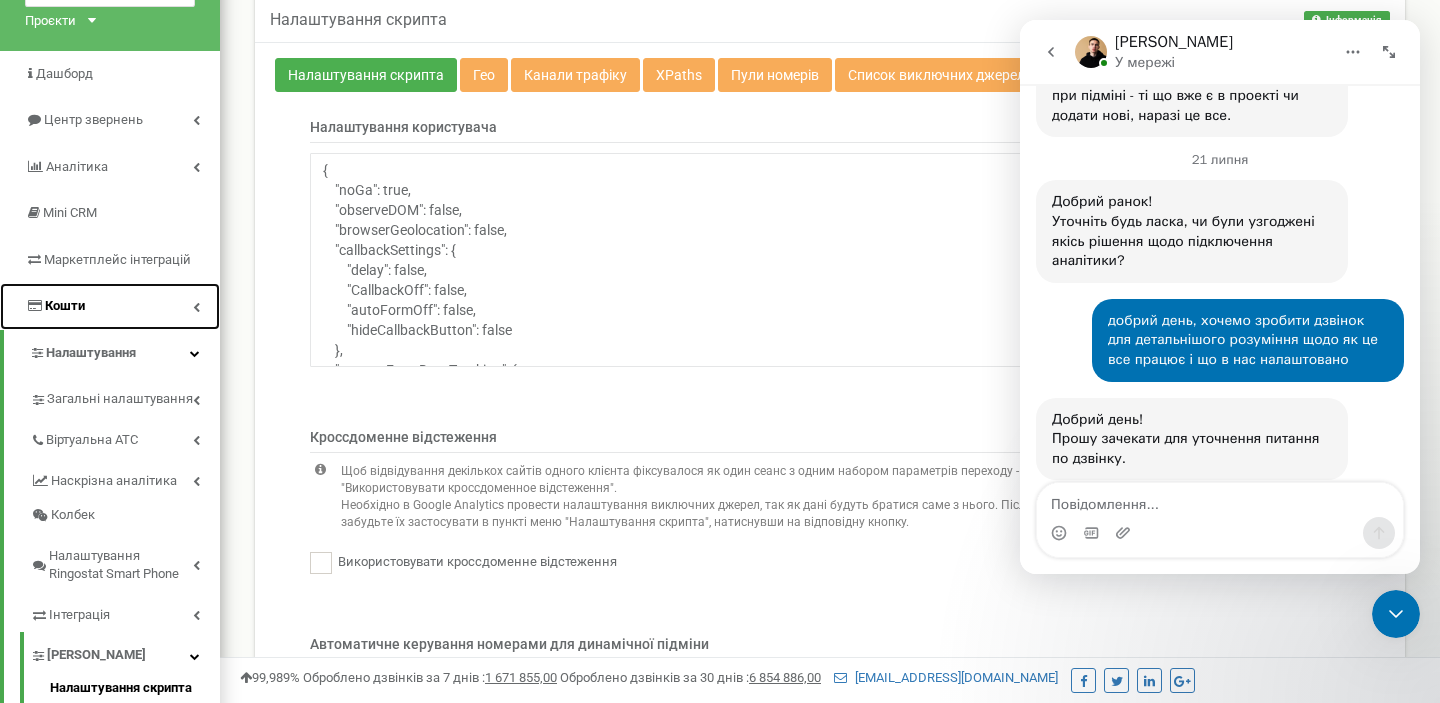 click on "Кошти" at bounding box center [110, 306] 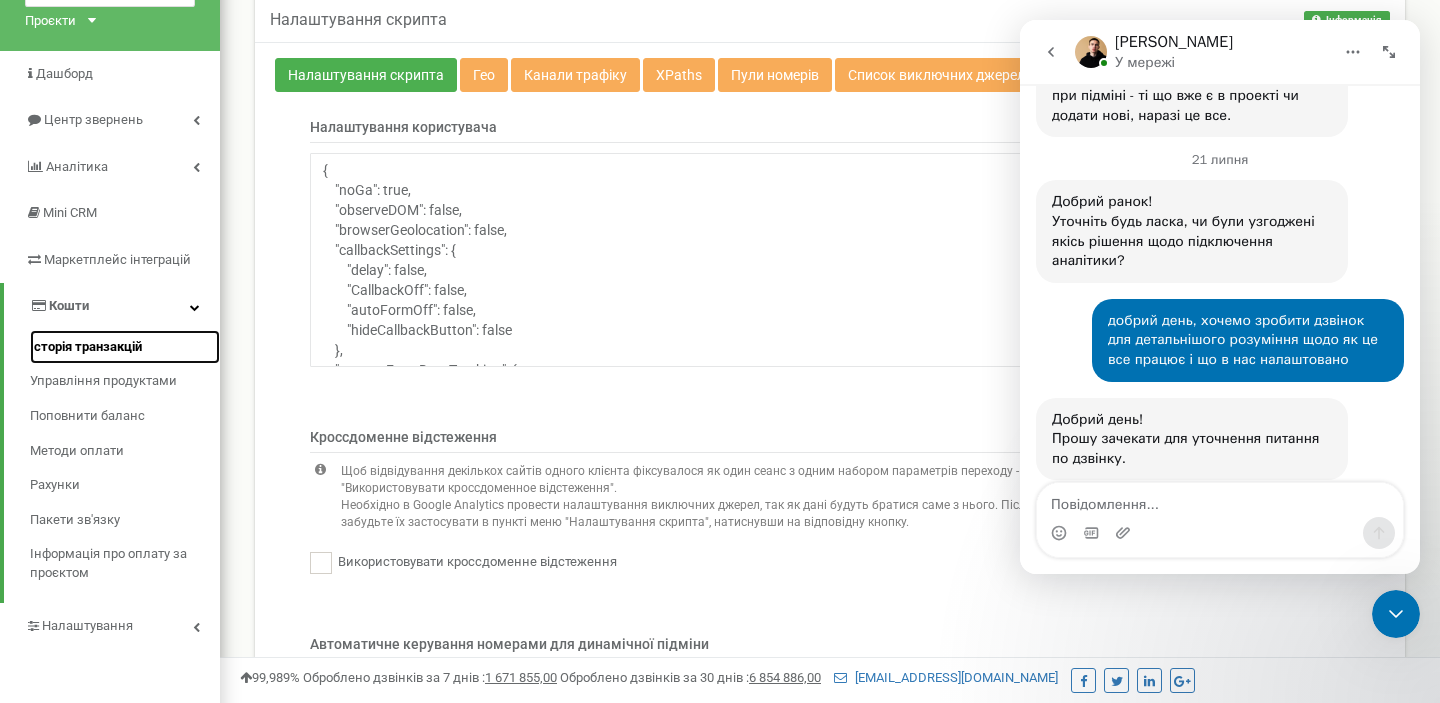 click on "Історія транзакцій" at bounding box center (86, 347) 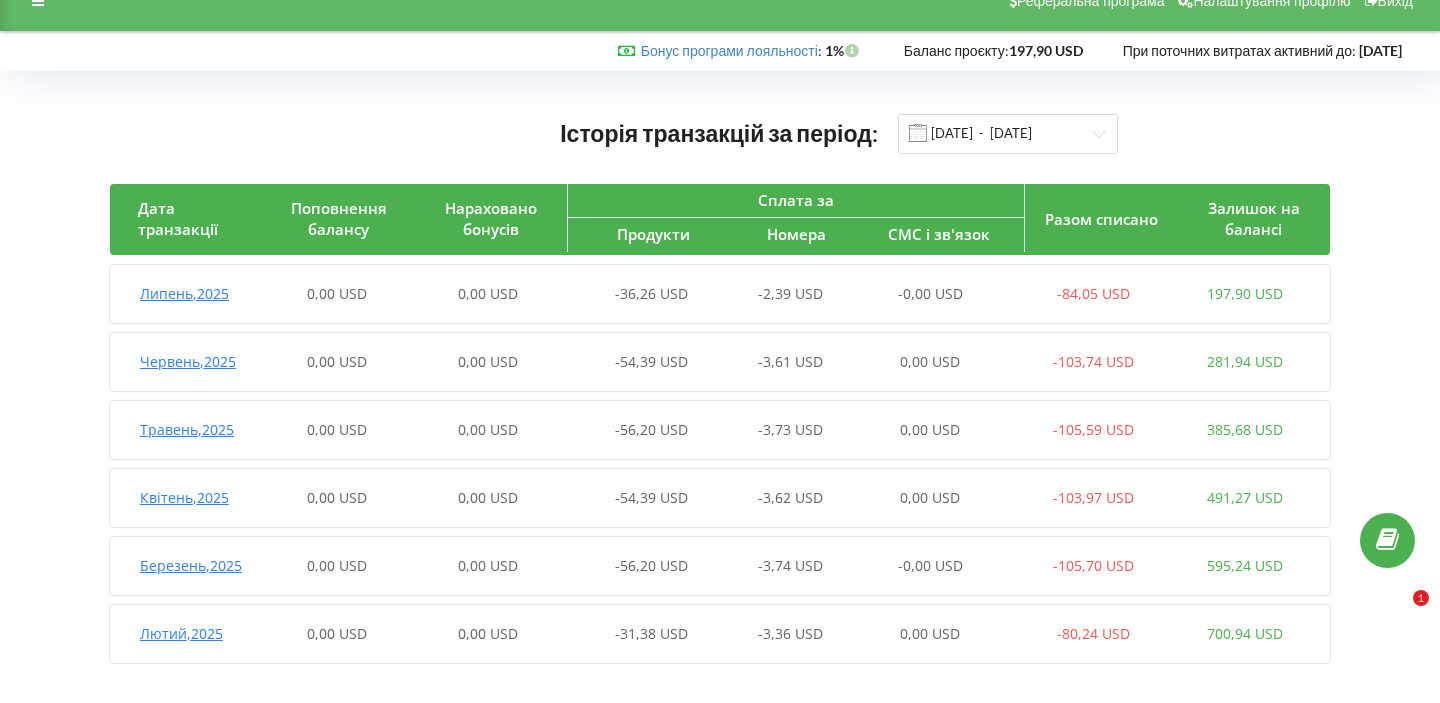 scroll, scrollTop: 29, scrollLeft: 0, axis: vertical 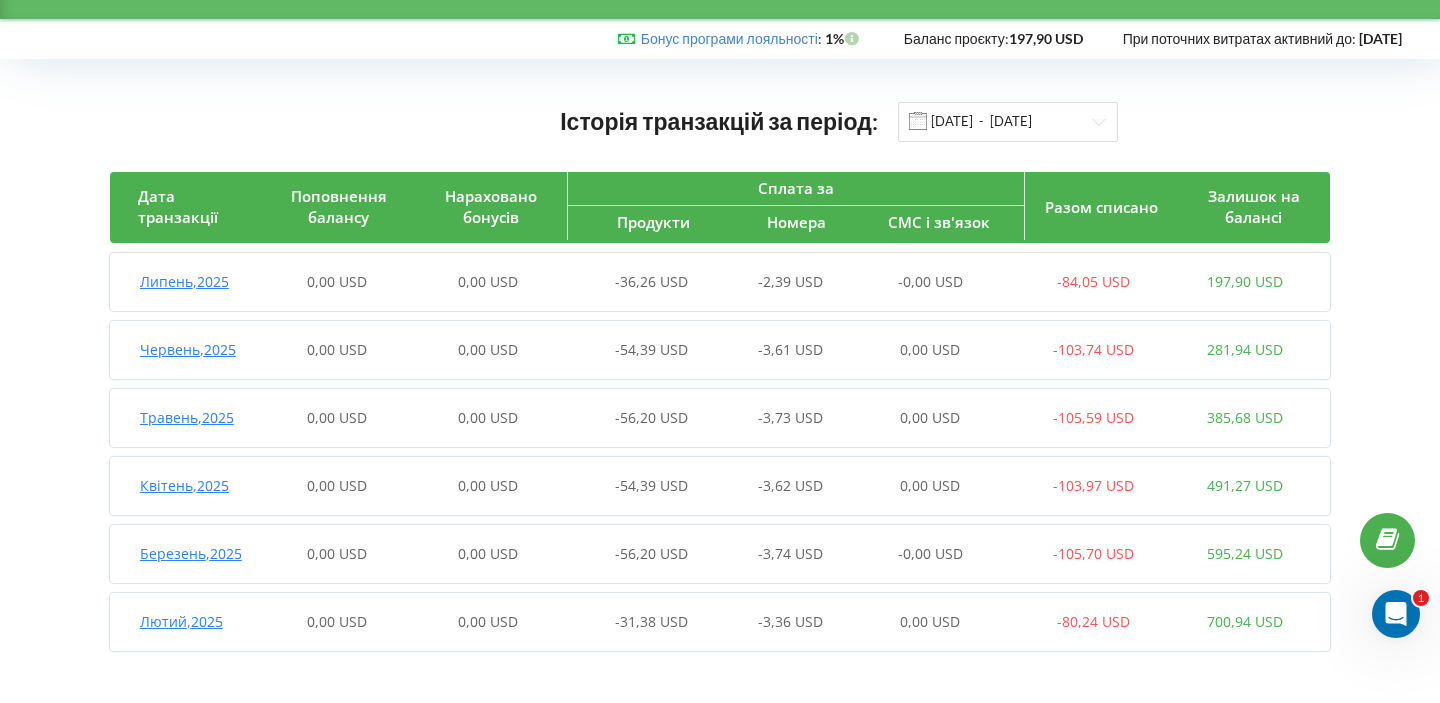 click on "Липень ,  2025" at bounding box center (184, 281) 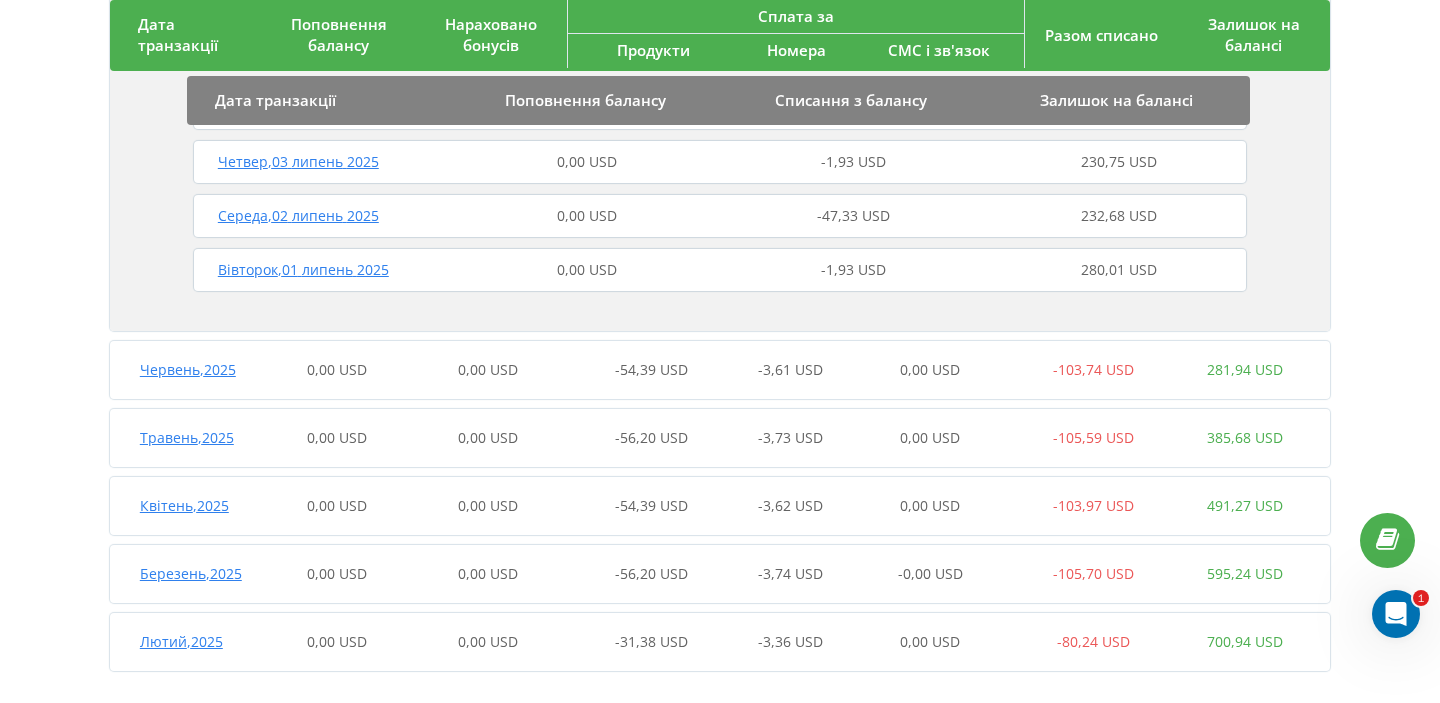 scroll, scrollTop: 1258, scrollLeft: 0, axis: vertical 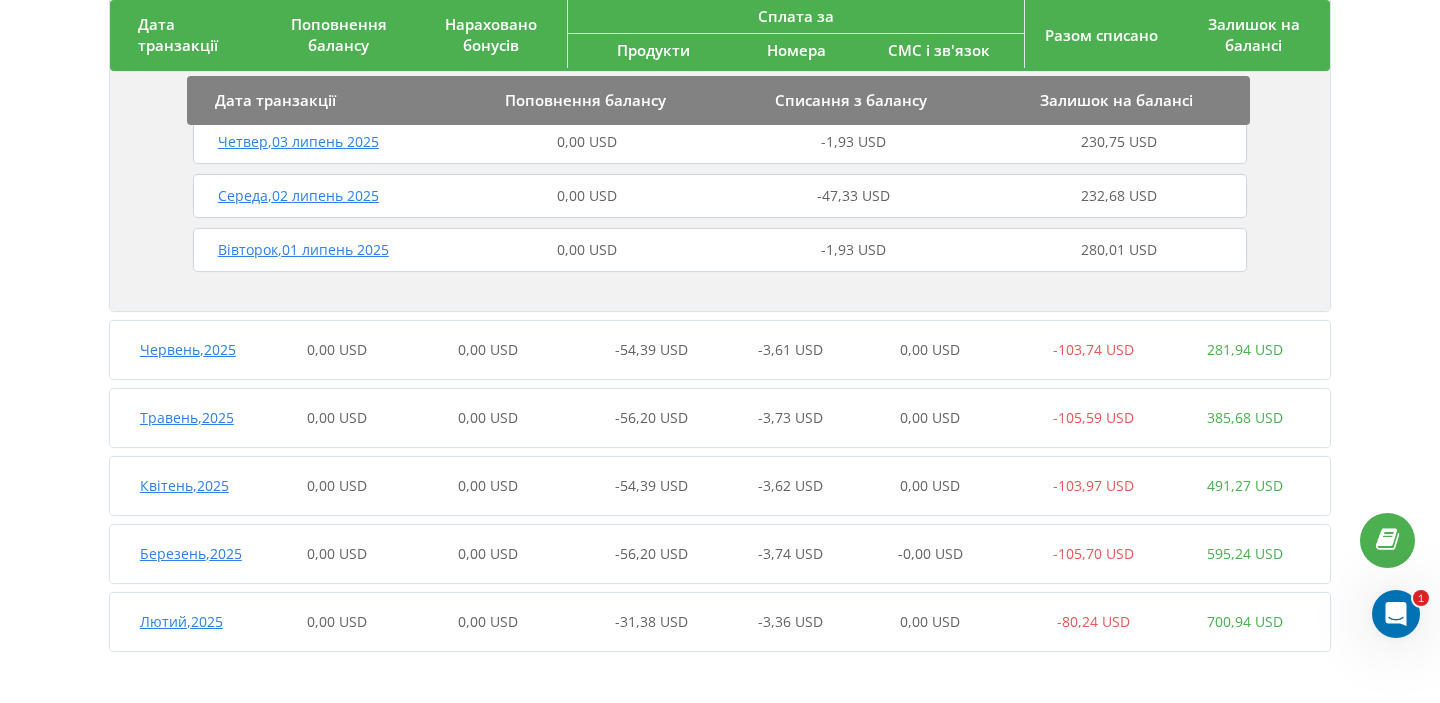 click on "Травень ,  2025" at bounding box center (187, 417) 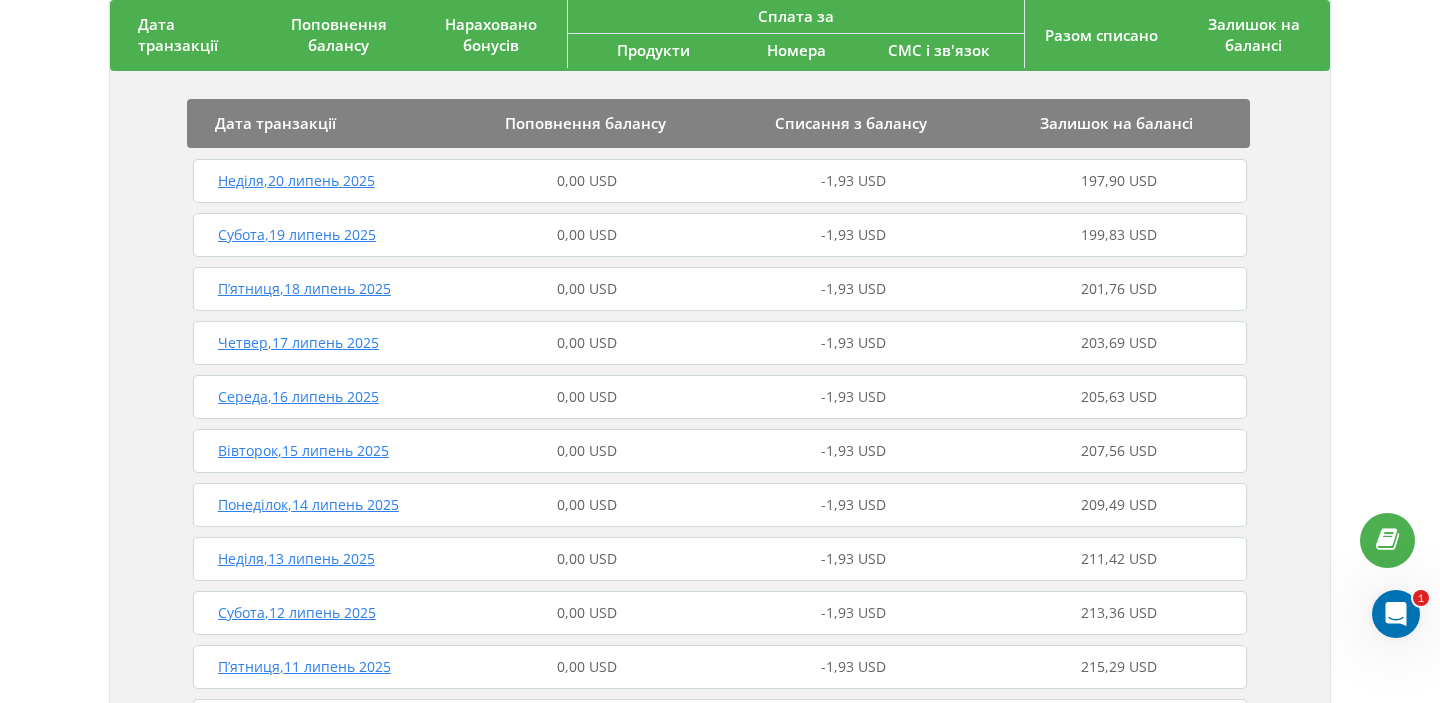 scroll, scrollTop: 253, scrollLeft: 0, axis: vertical 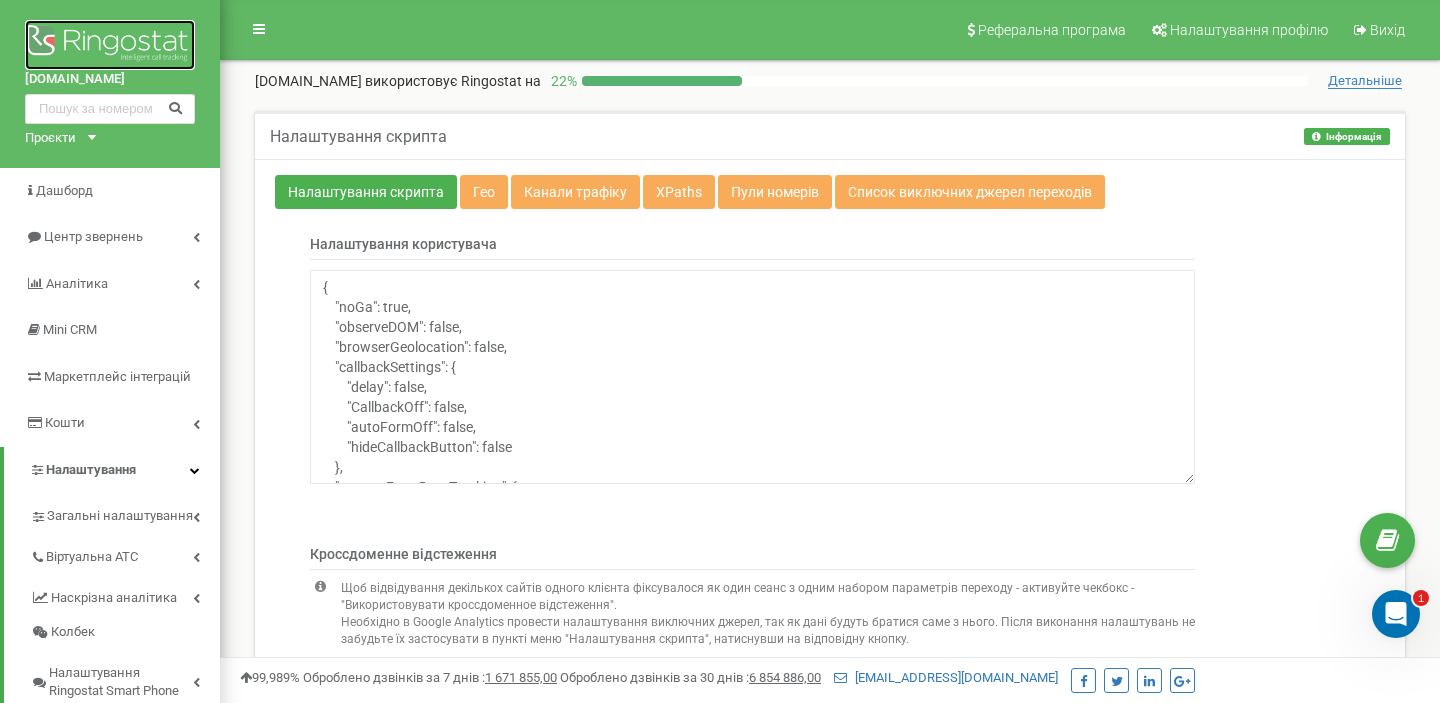 click at bounding box center [110, 45] 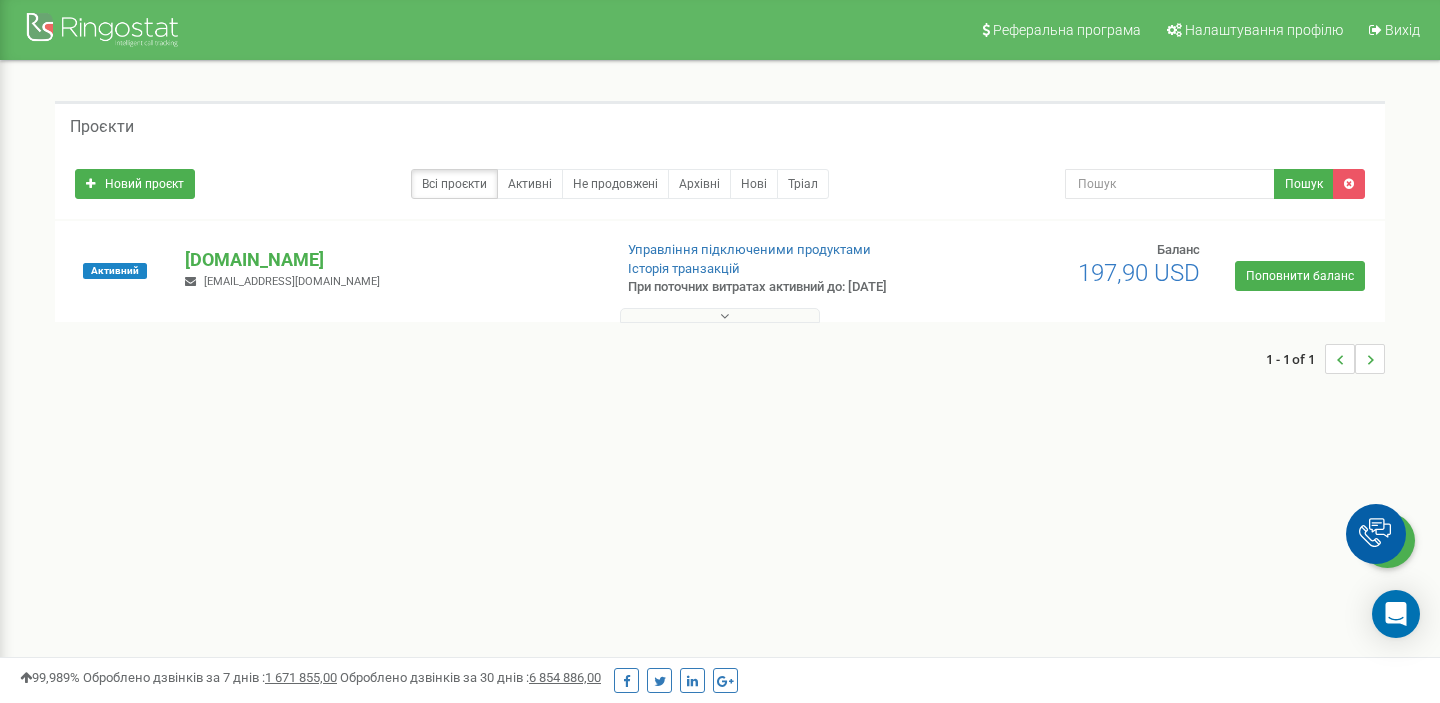 scroll, scrollTop: 0, scrollLeft: 0, axis: both 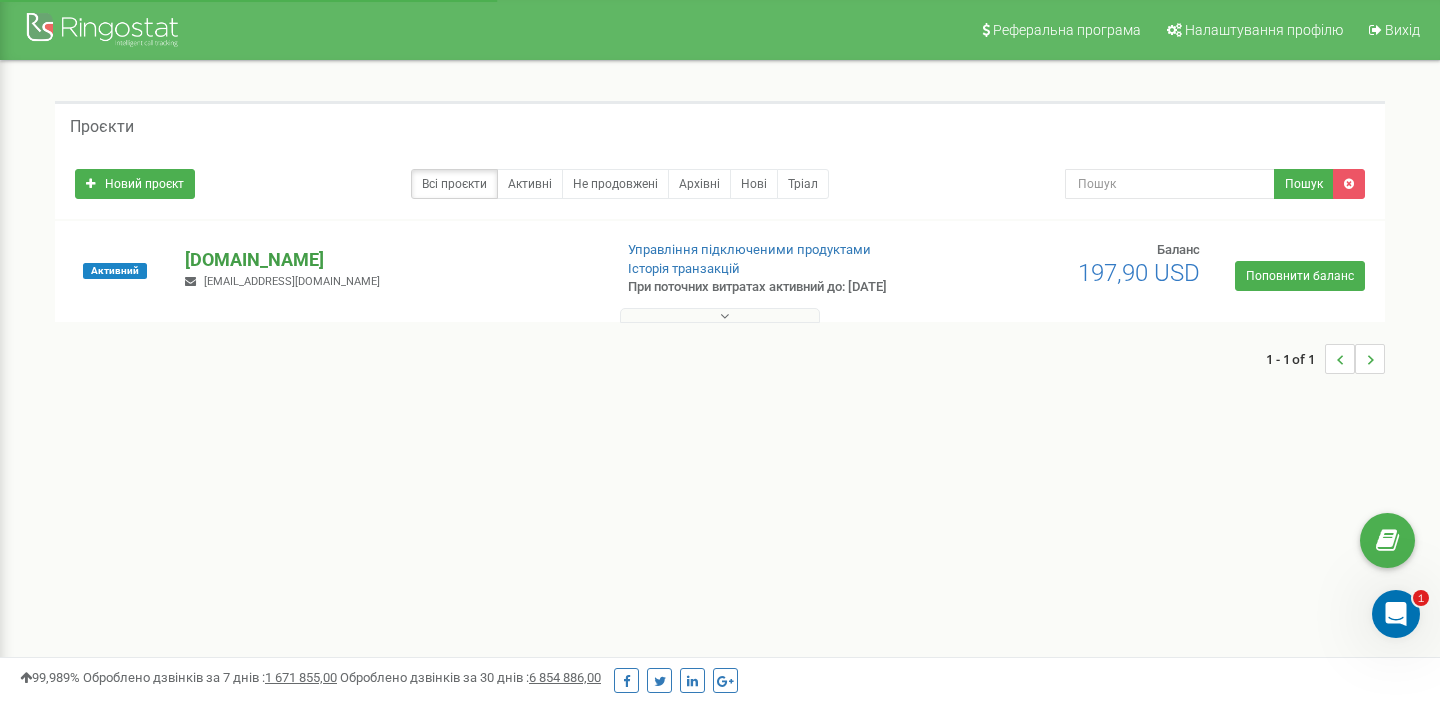 click on "[DOMAIN_NAME]" at bounding box center (390, 260) 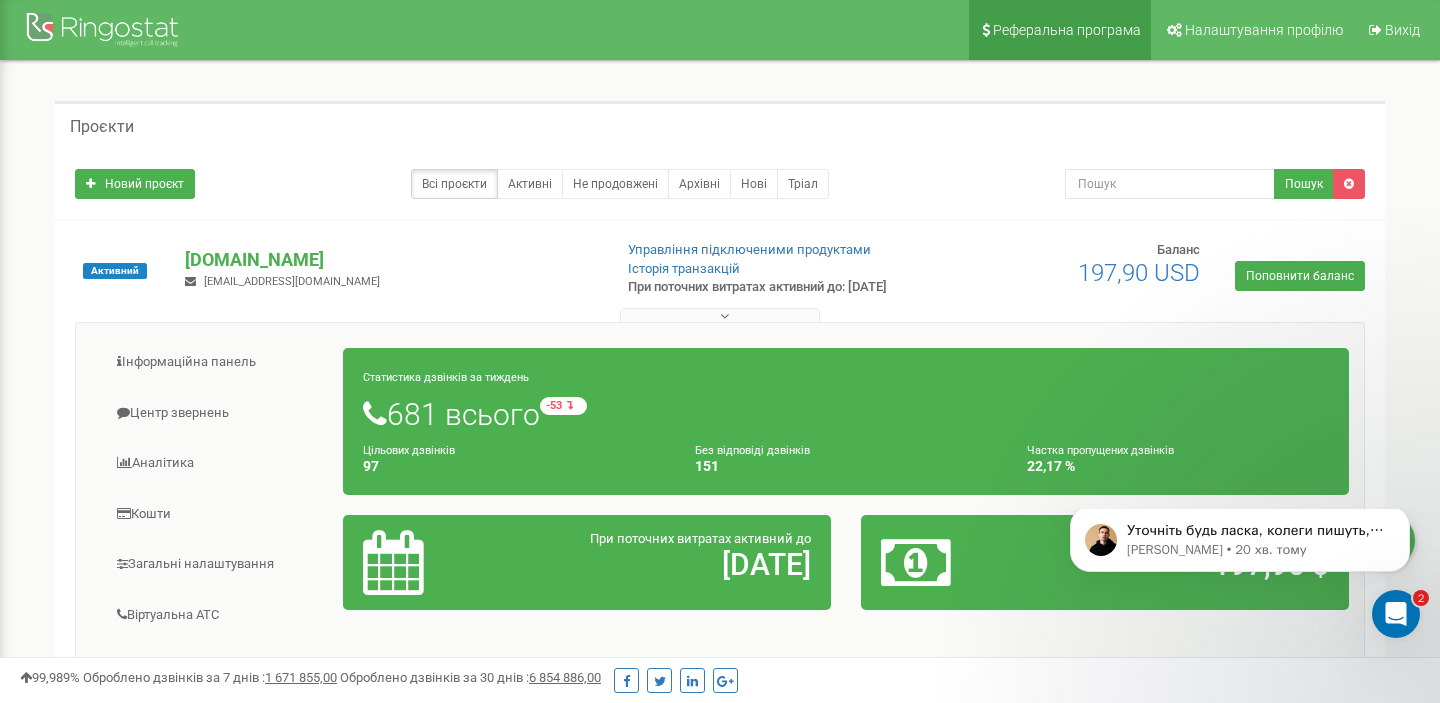 scroll, scrollTop: 0, scrollLeft: 0, axis: both 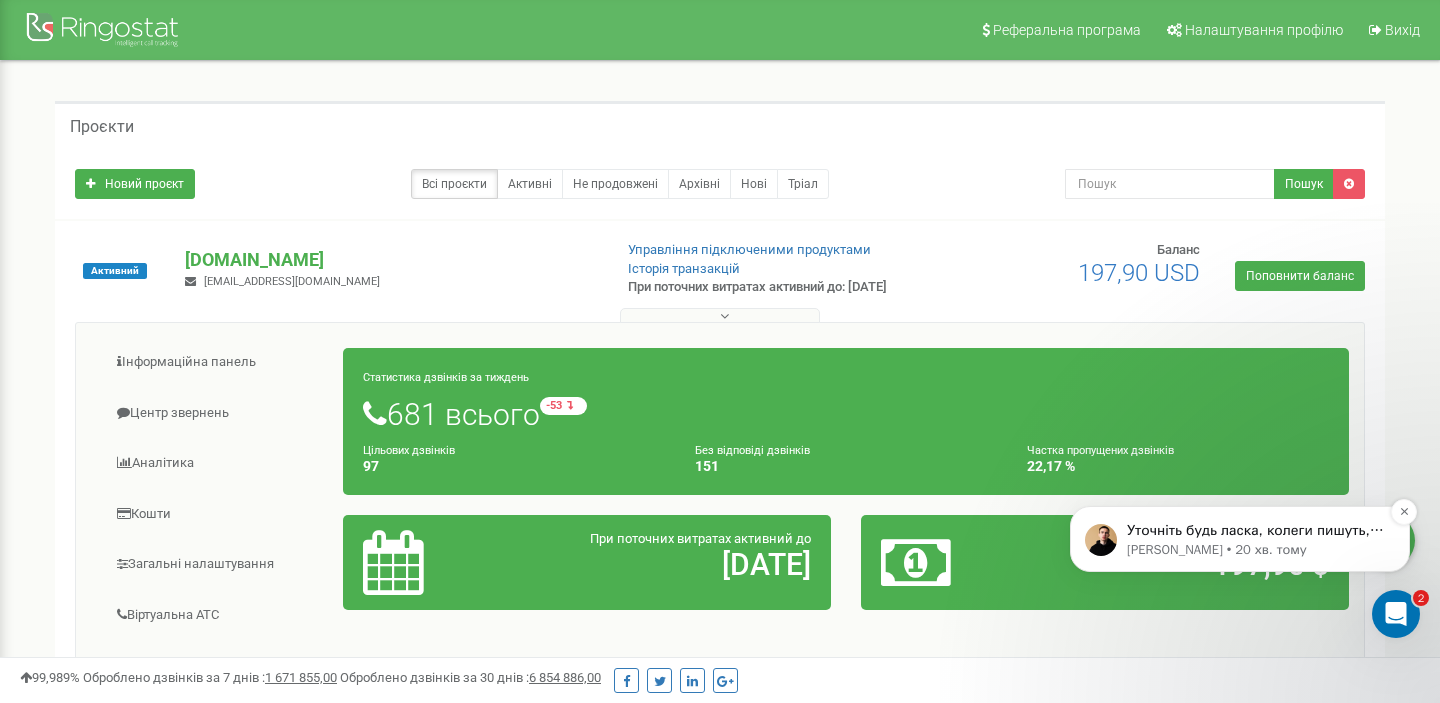 click on "Уточніть будь ласка, колеги пишуть, що вже вийшли на зв'язок та діалог ведеться?" at bounding box center [1256, 531] 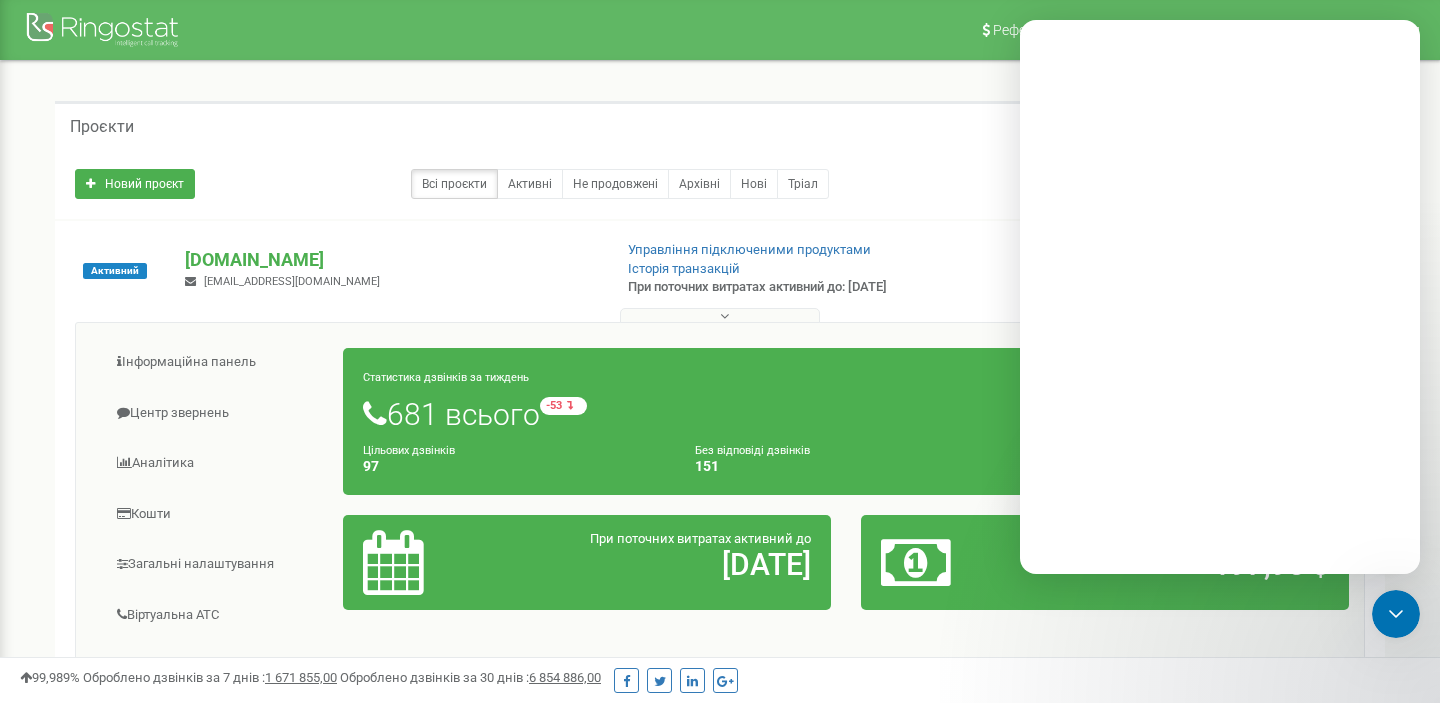 scroll, scrollTop: 0, scrollLeft: 0, axis: both 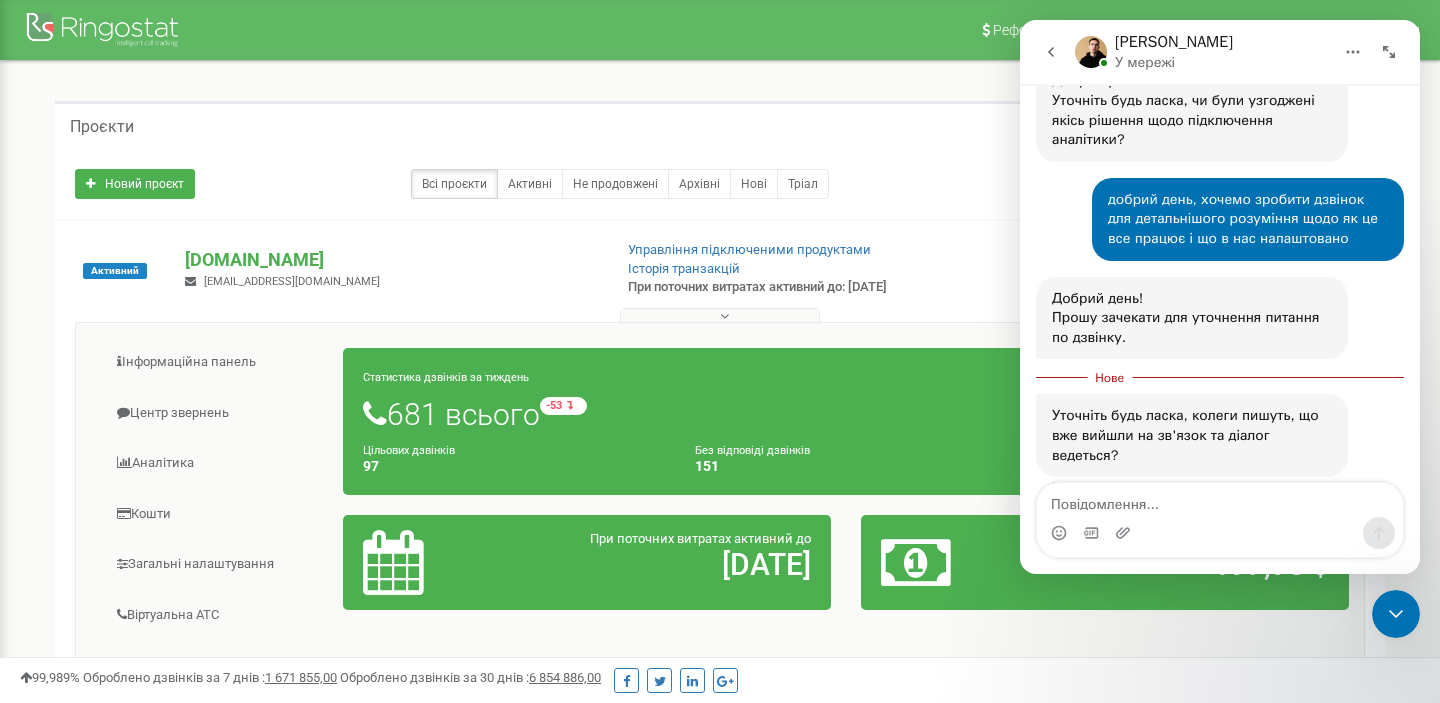 click at bounding box center (1220, 500) 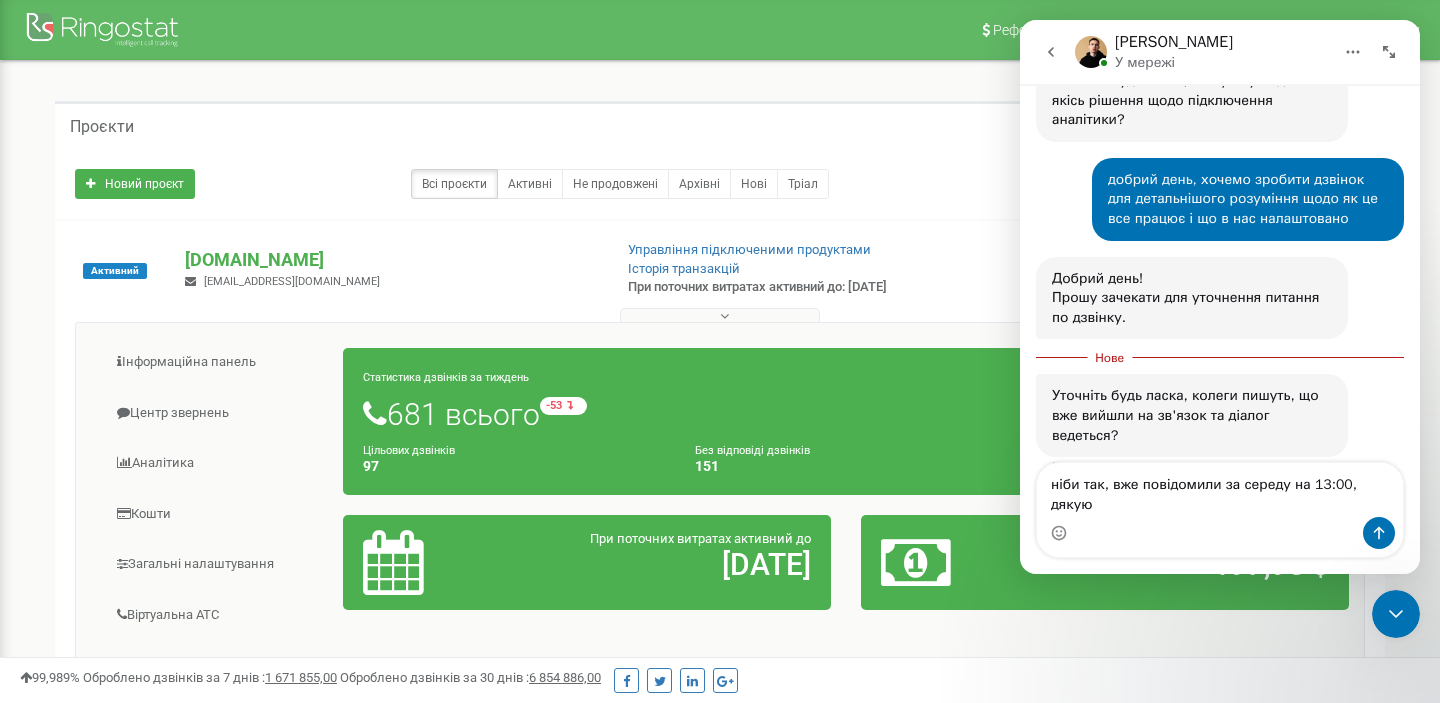 type on "ніби так, вже повідомили за середу на 13:00, дякую)" 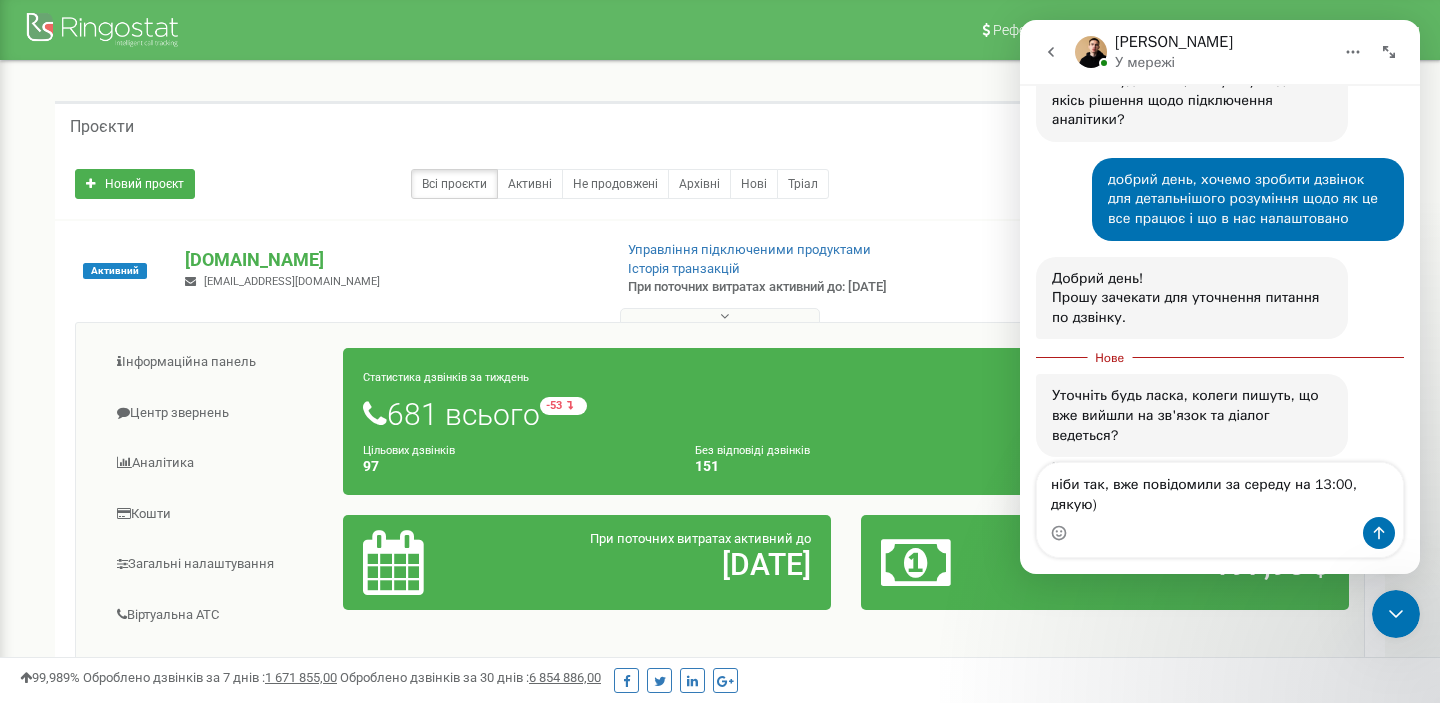type 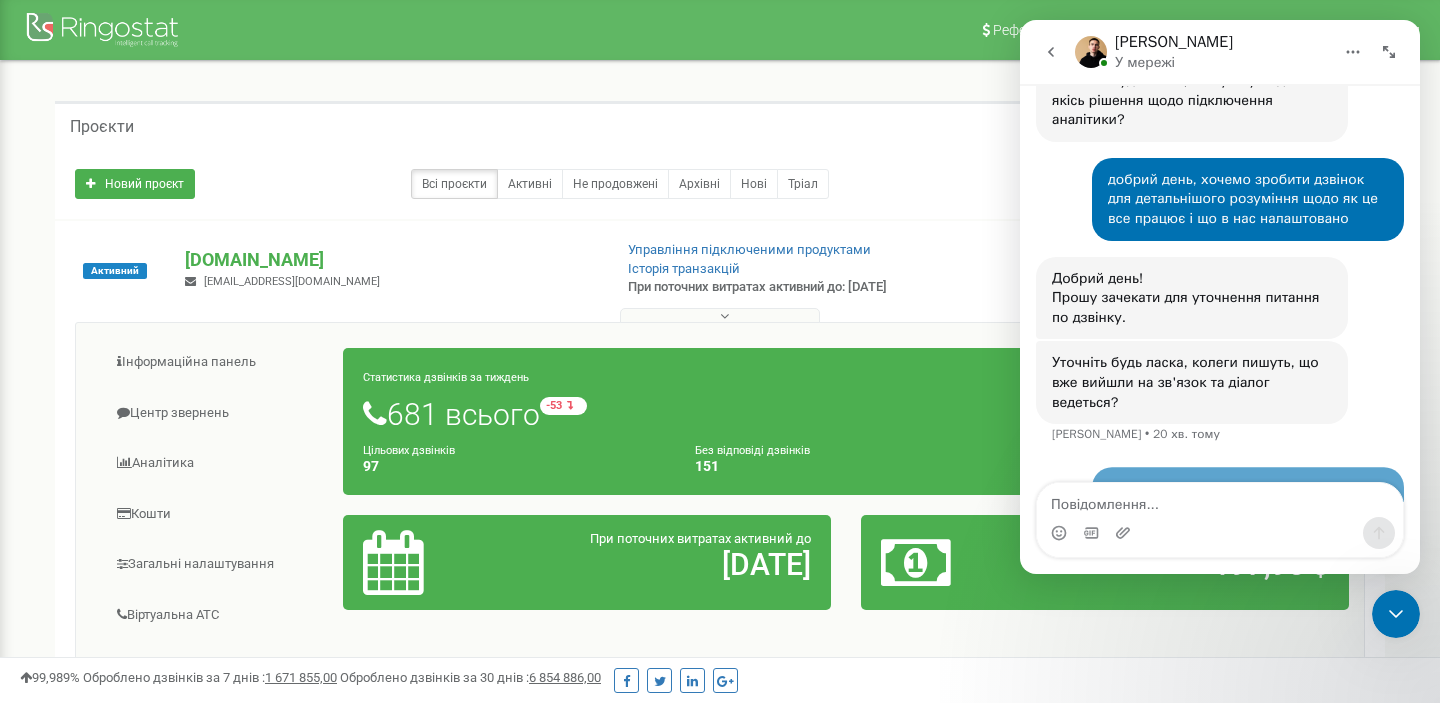scroll, scrollTop: 7197, scrollLeft: 0, axis: vertical 